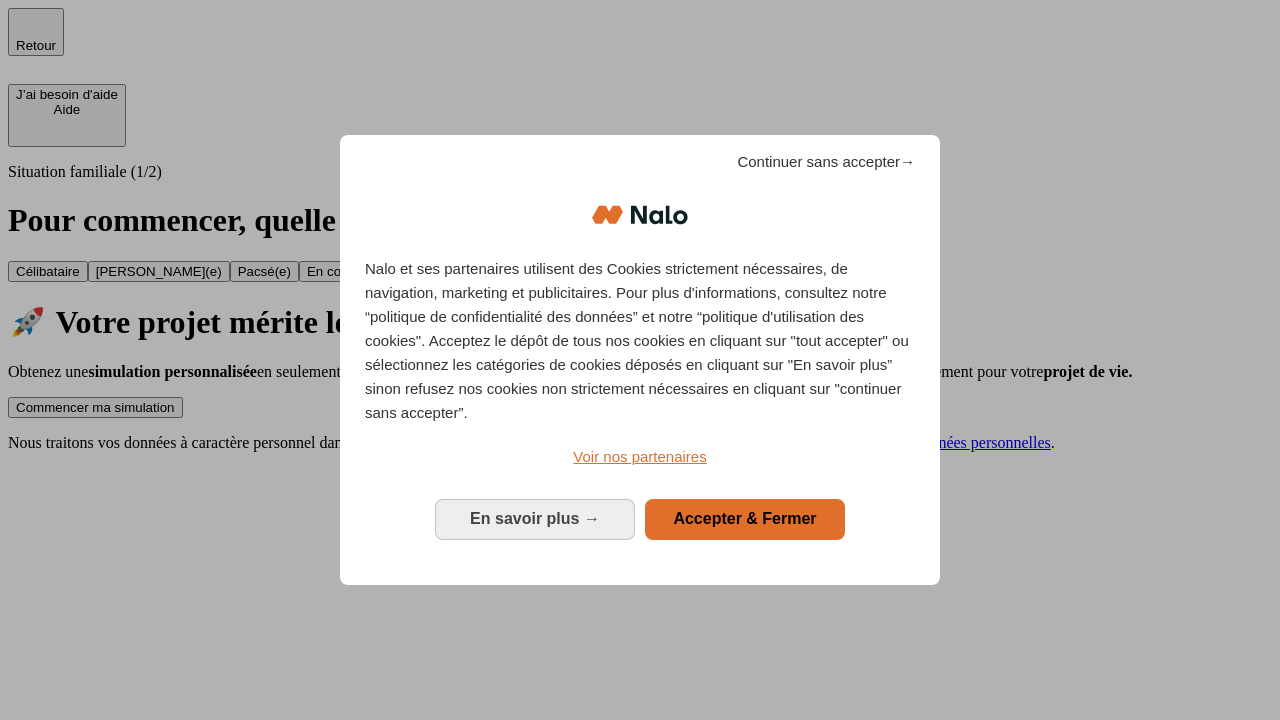 scroll, scrollTop: 0, scrollLeft: 0, axis: both 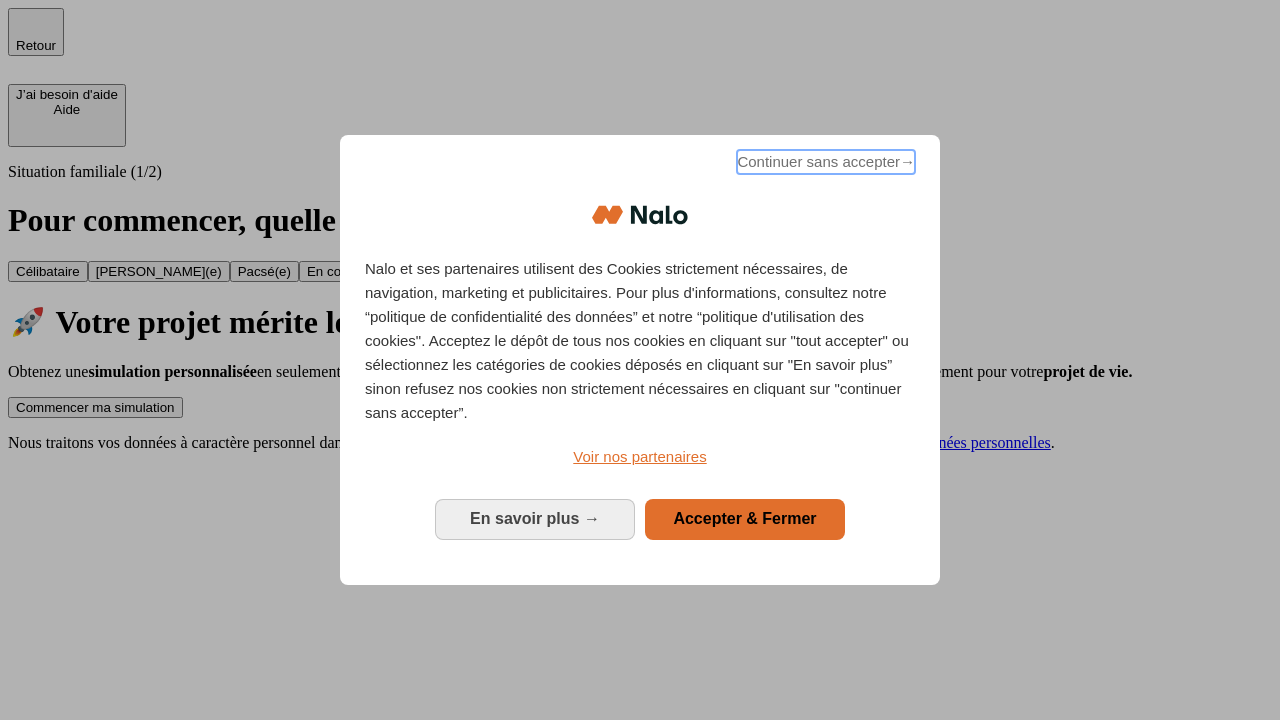 click on "Continuer sans accepter  →" at bounding box center (826, 162) 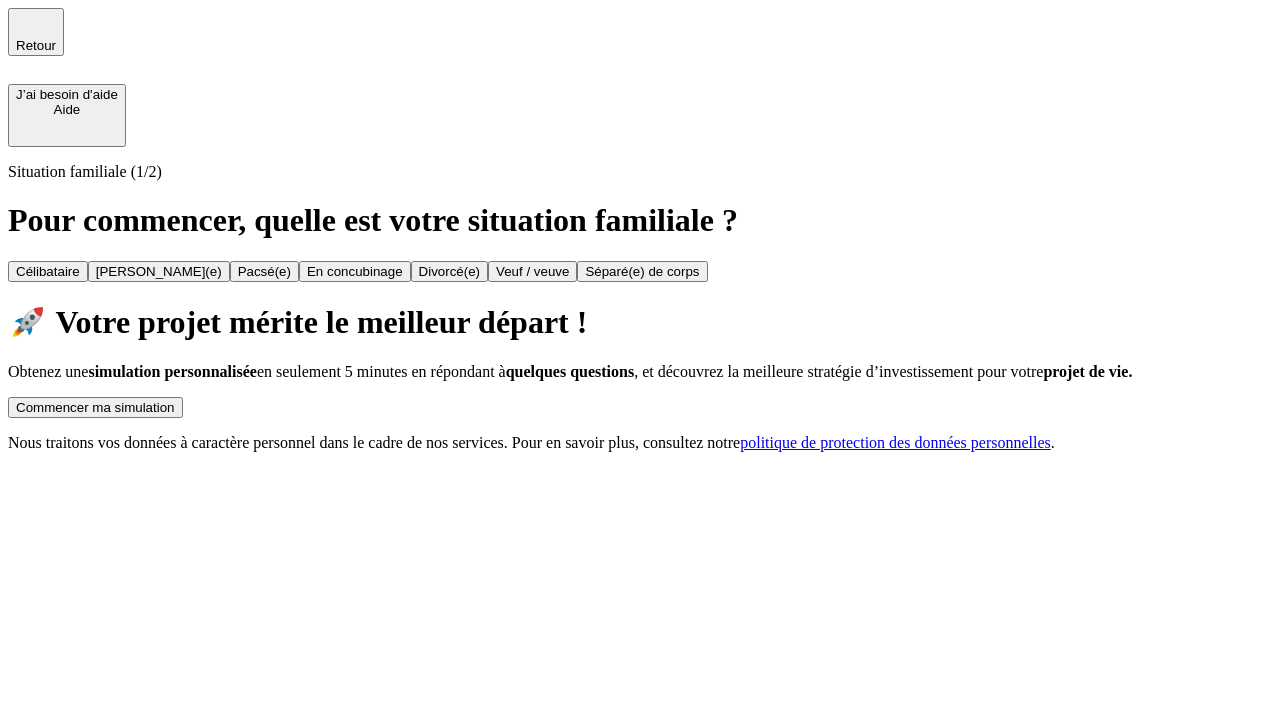 click on "Commencer ma simulation" at bounding box center (95, 407) 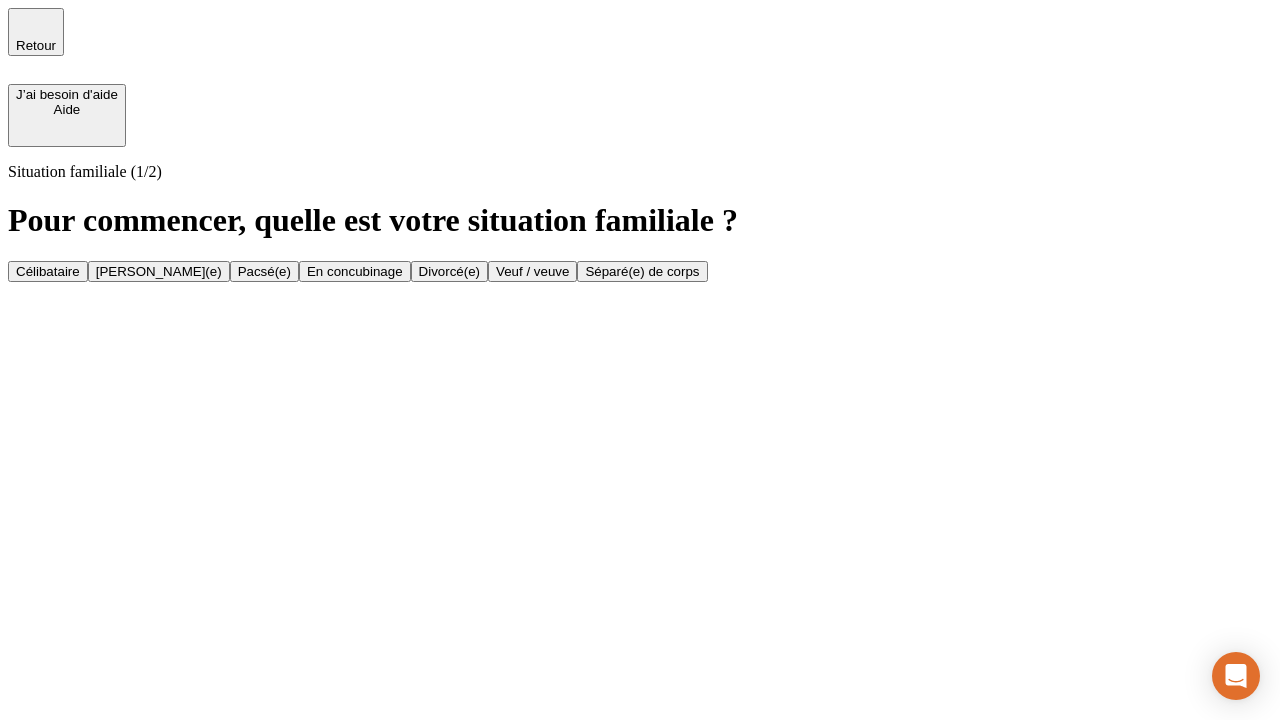 click on "Veuf / veuve" at bounding box center [532, 271] 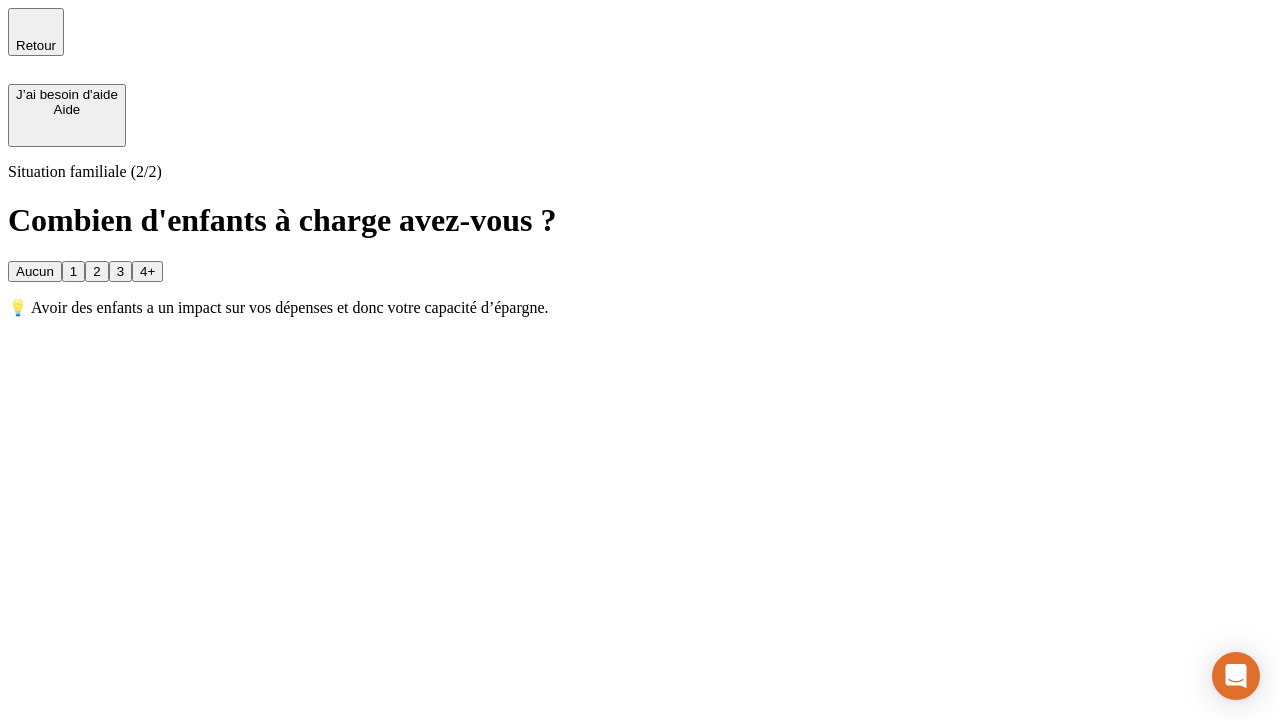 click on "Aucun" at bounding box center [35, 271] 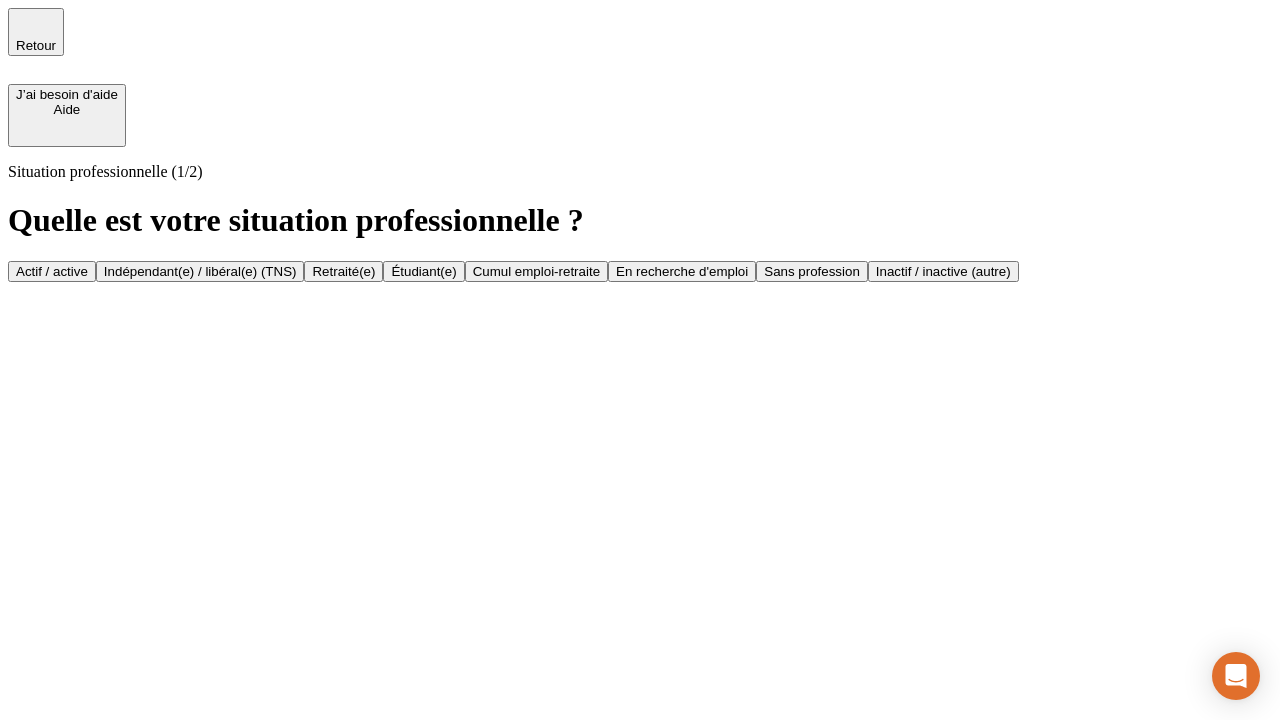 click on "Retraité(e)" at bounding box center (343, 271) 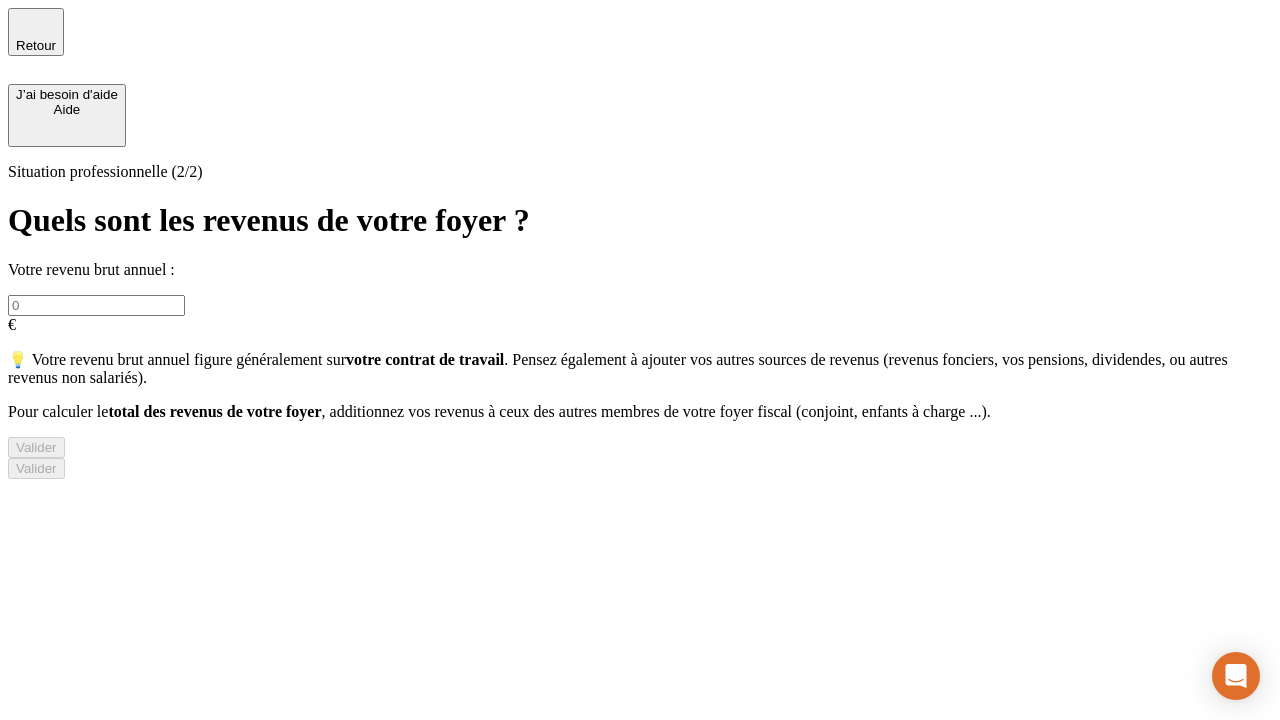 click at bounding box center (96, 305) 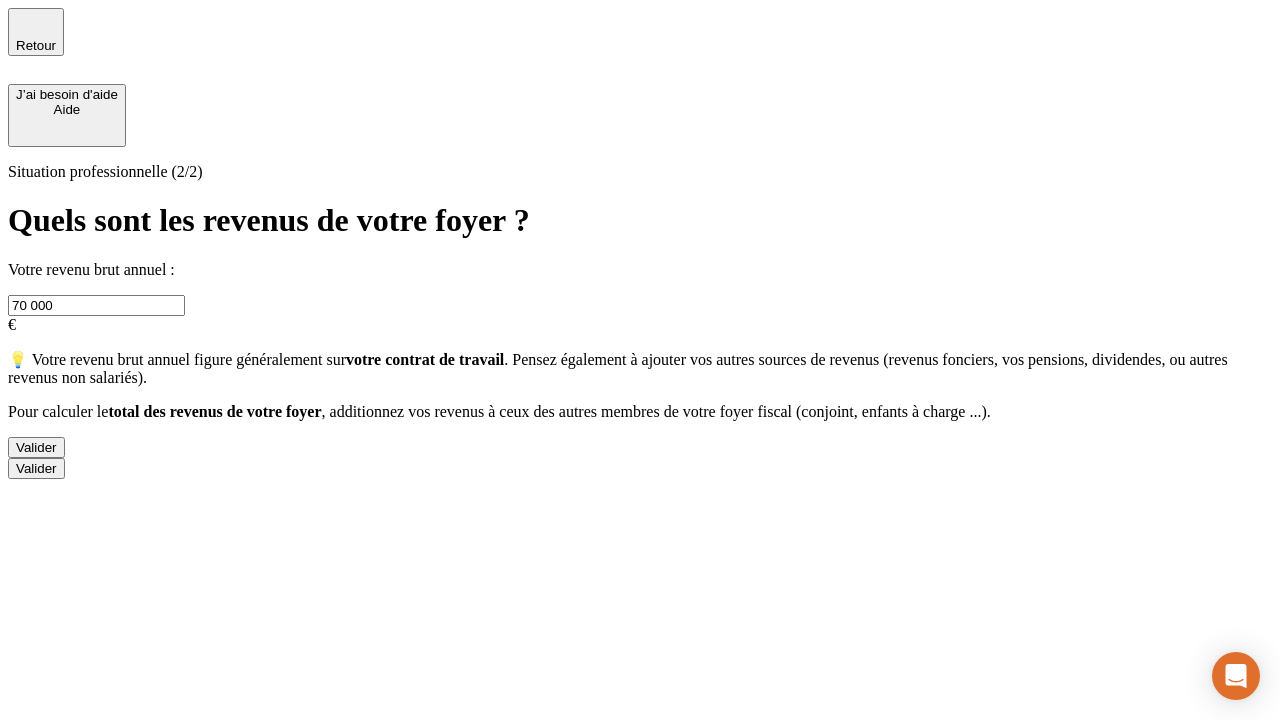 type on "70 000" 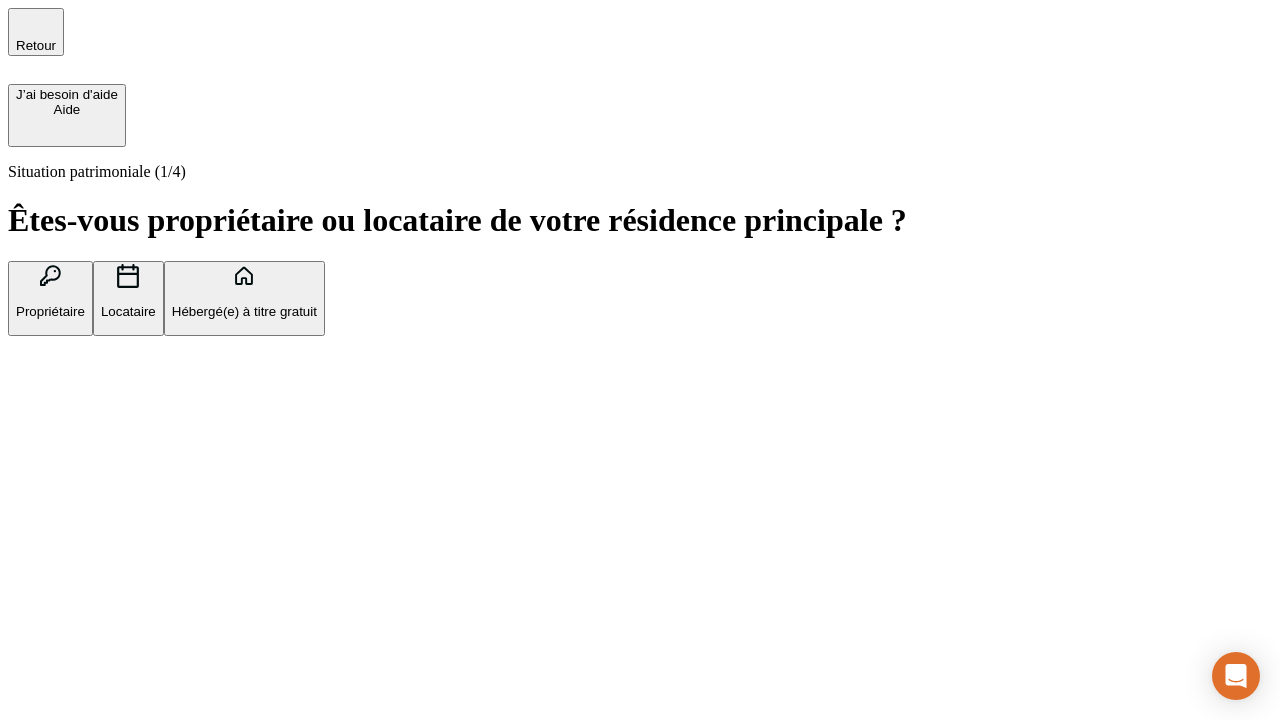 click on "Locataire" at bounding box center [128, 311] 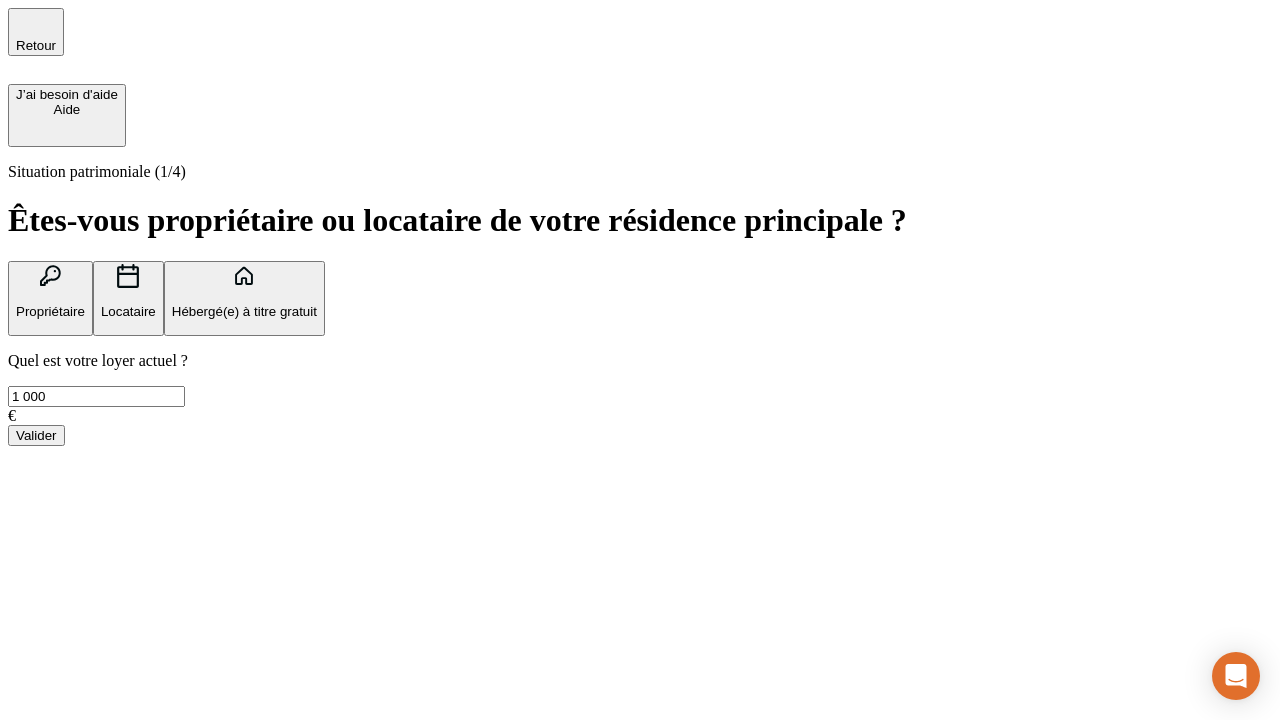 type on "1 000" 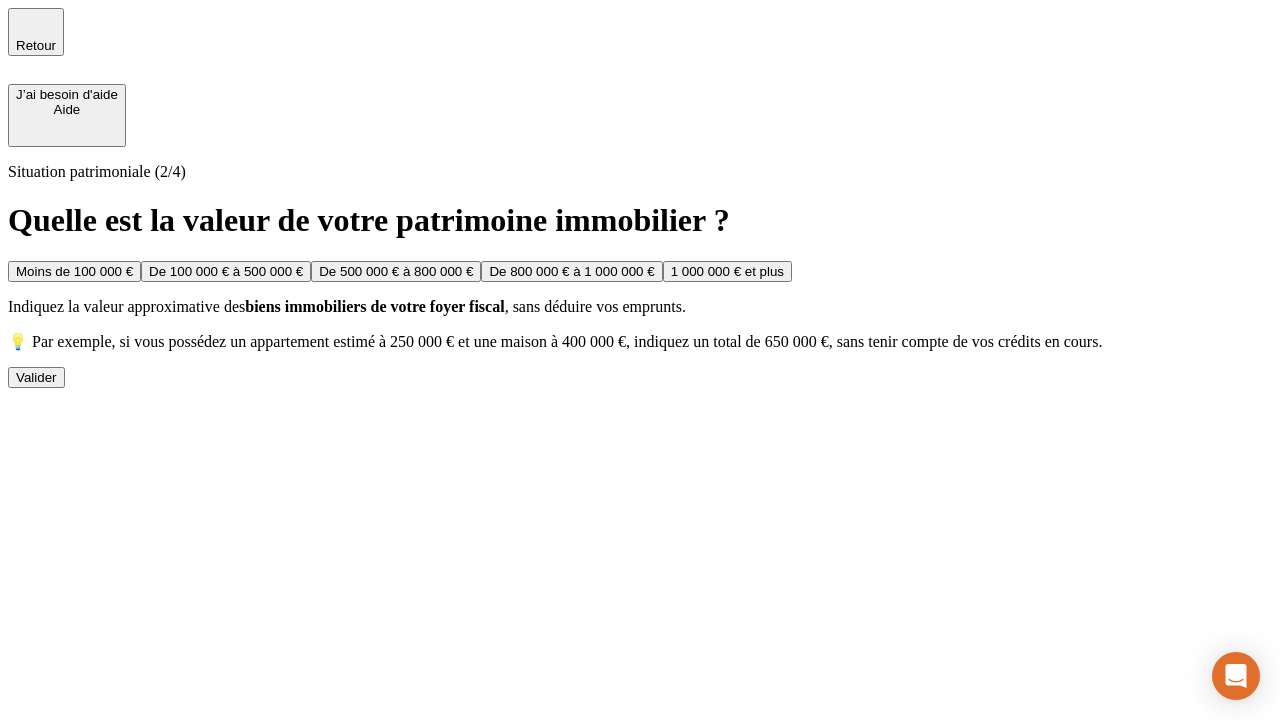 click on "De 500 000 € à 800 000 €" at bounding box center (396, 271) 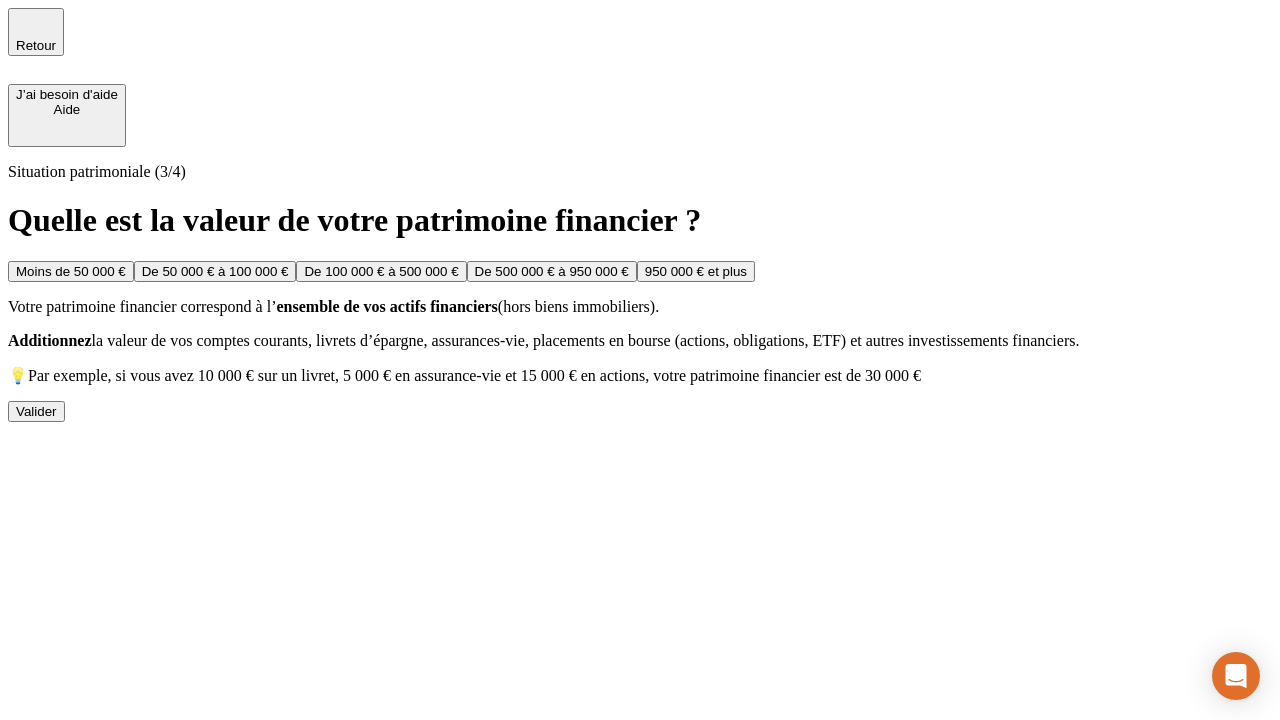 click on "Moins de 50 000 €" at bounding box center (71, 271) 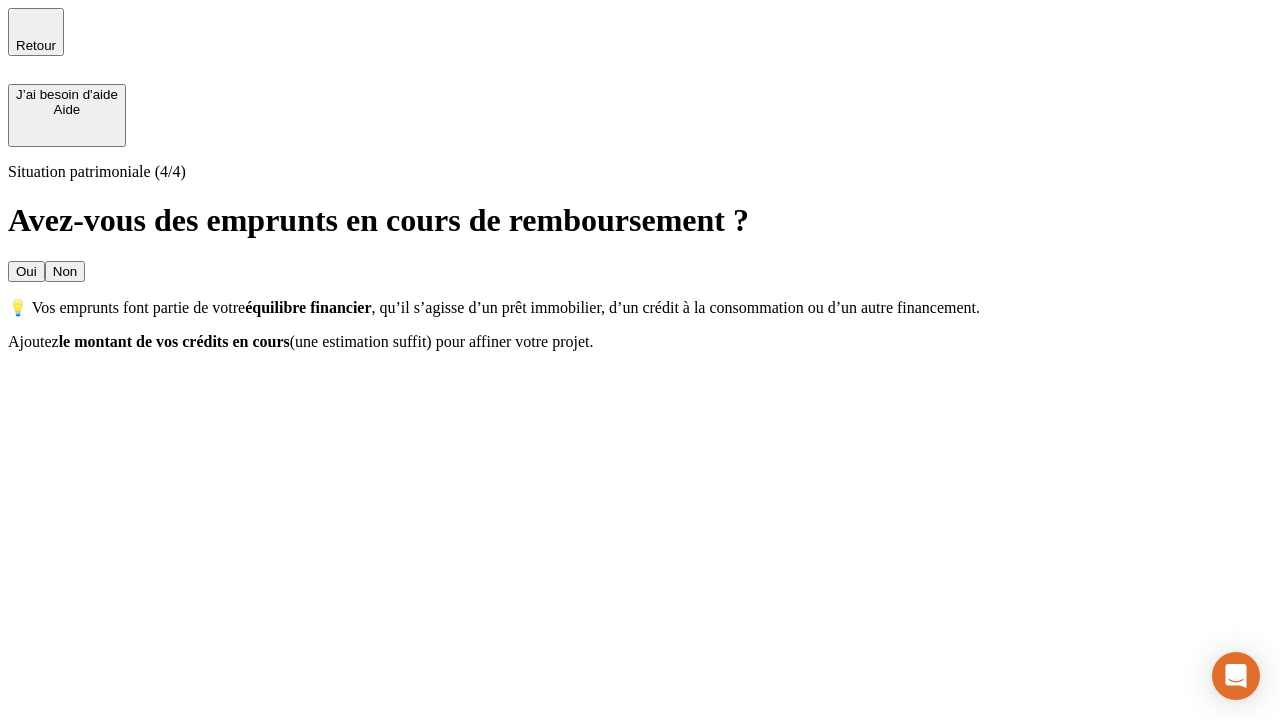 click on "Oui" at bounding box center (26, 271) 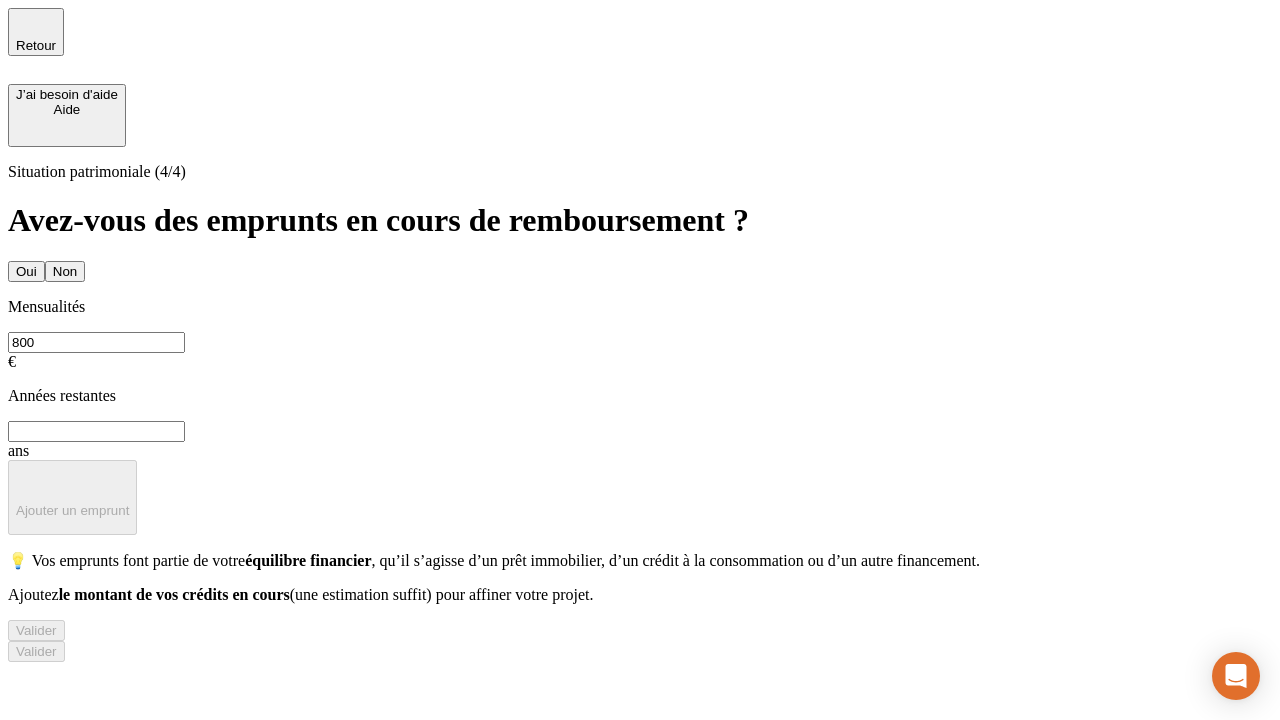 type on "800" 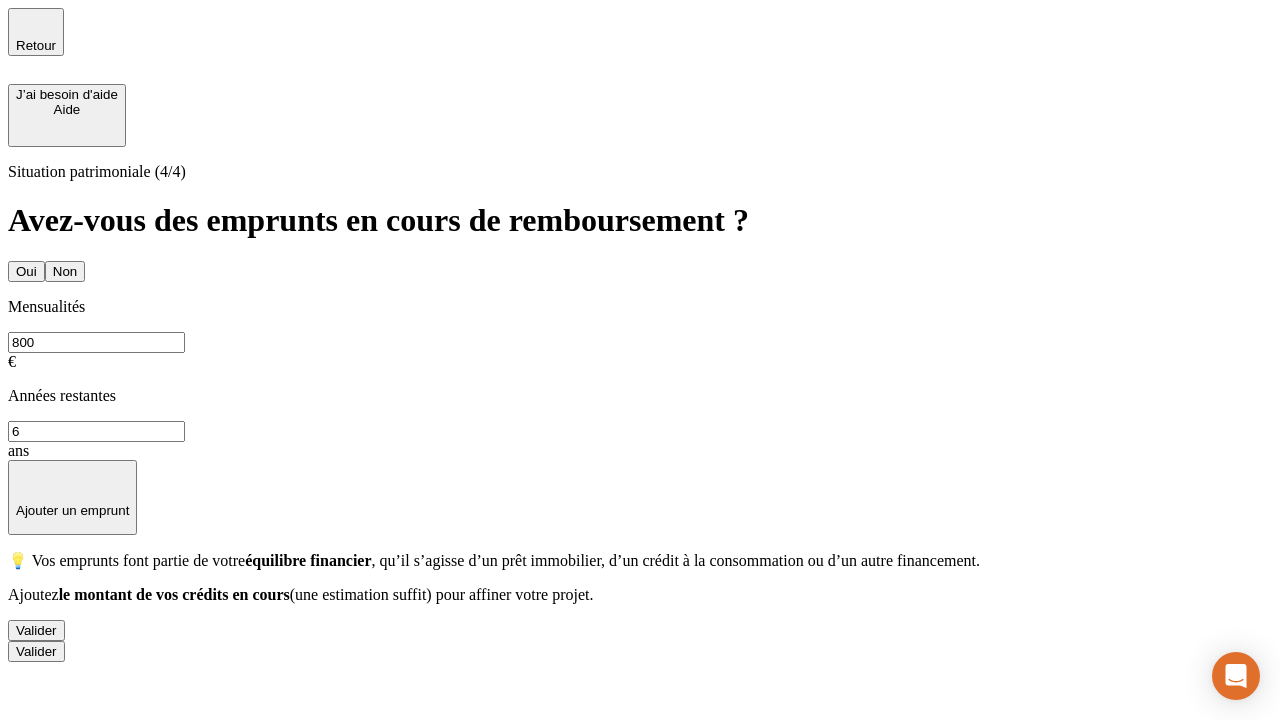 type on "6" 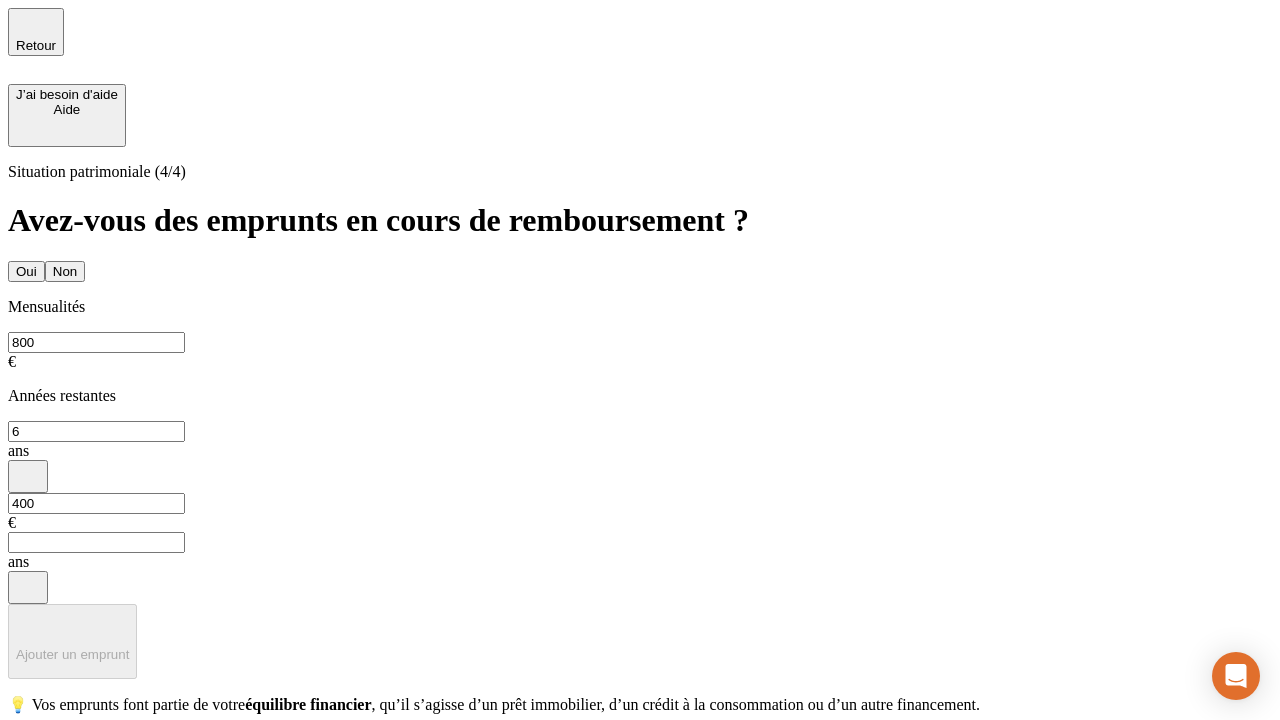 type on "400" 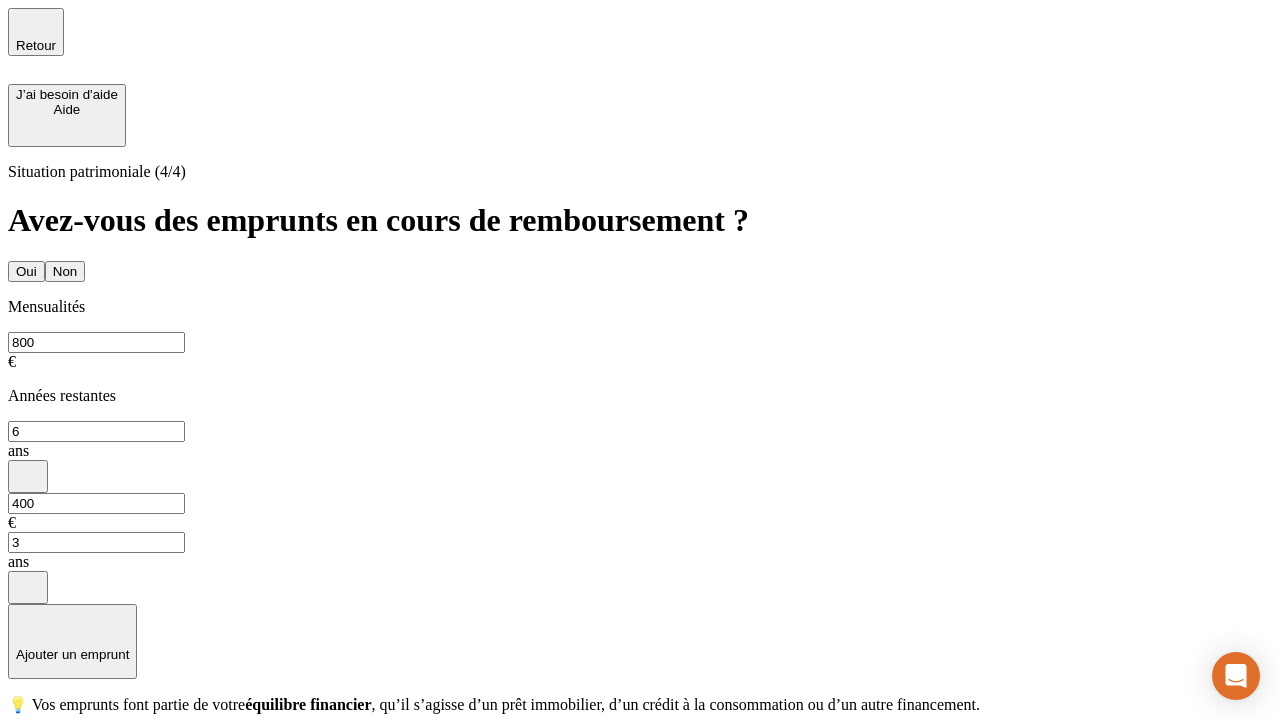scroll, scrollTop: 0, scrollLeft: 0, axis: both 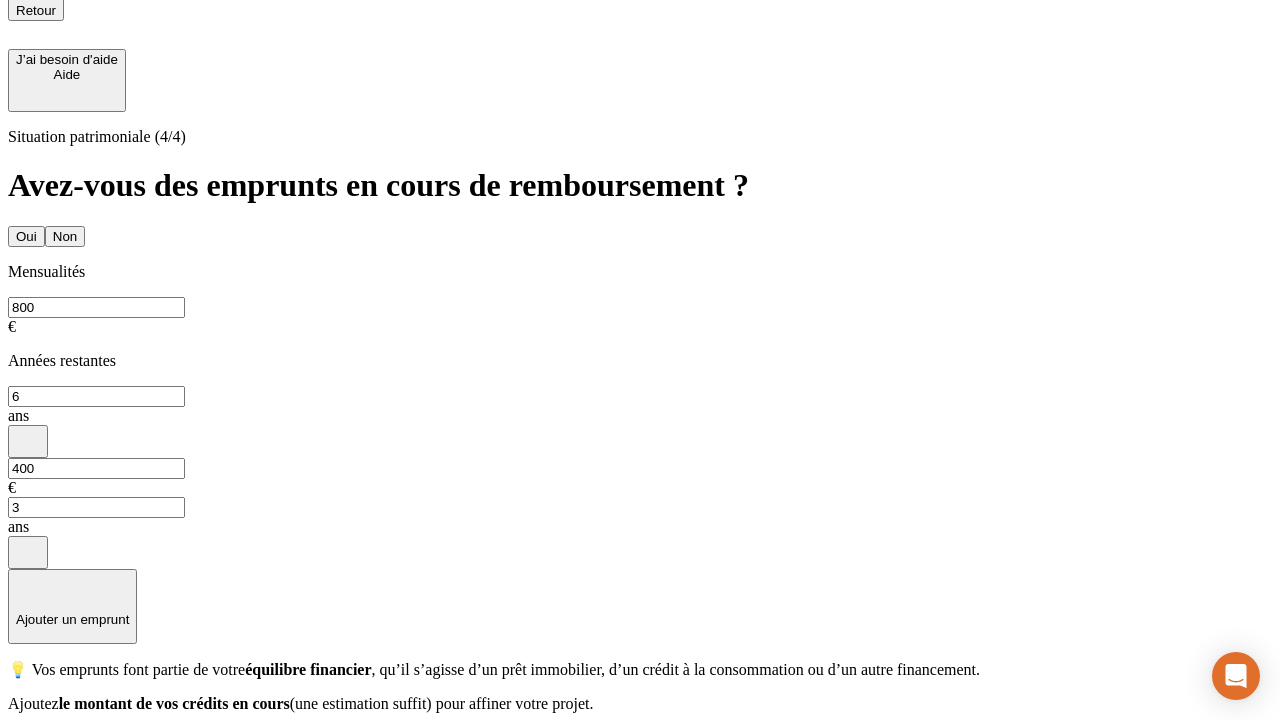 click on "Valider" at bounding box center (36, 739) 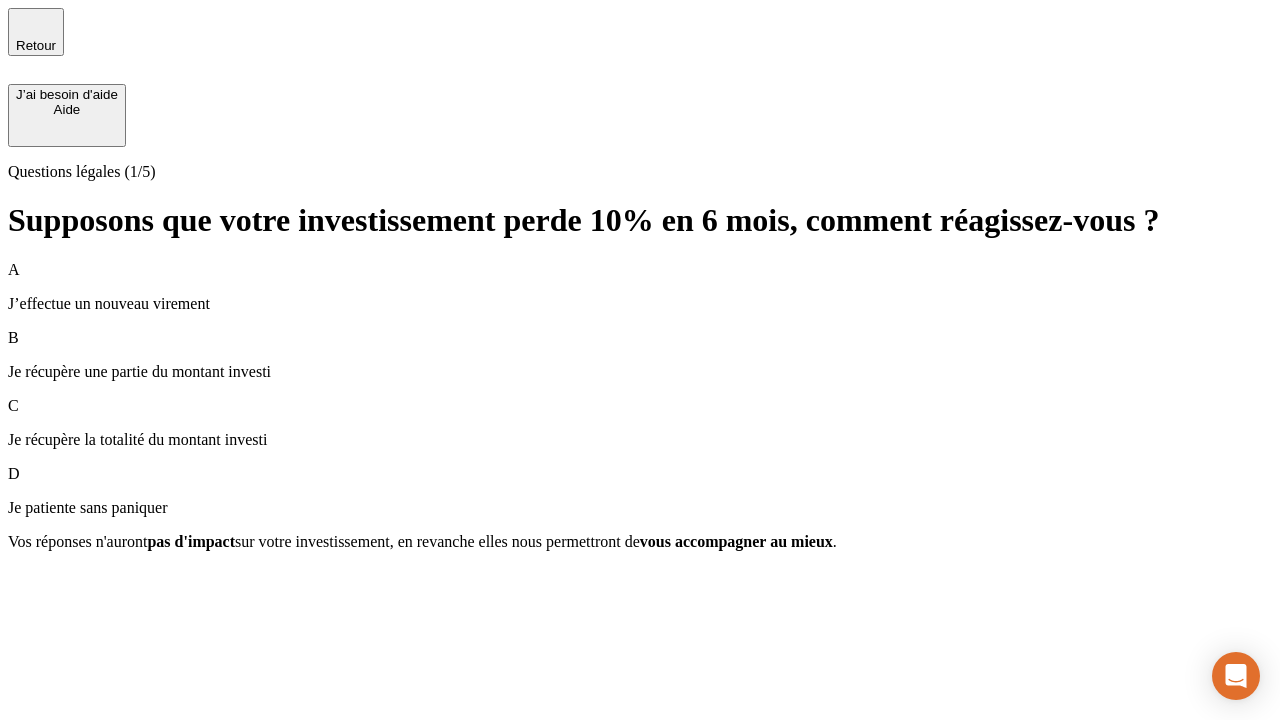 click on "Je récupère une partie du montant investi" at bounding box center (640, 372) 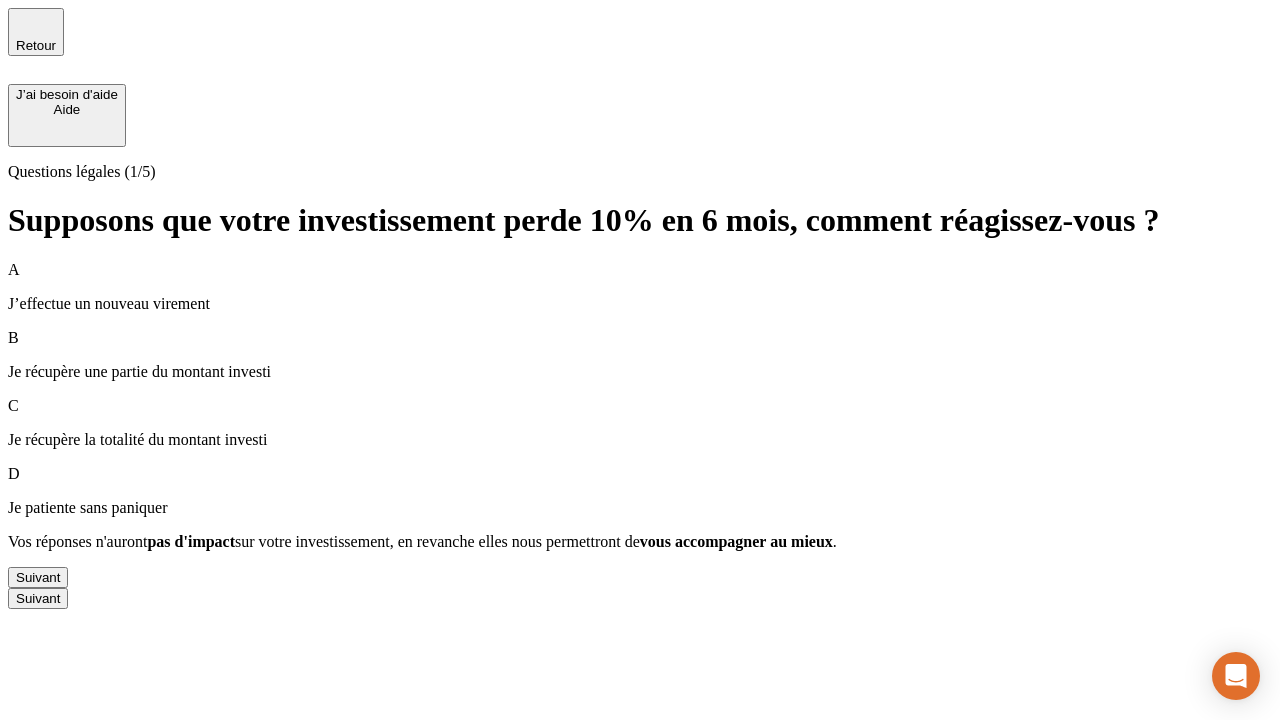 click on "Suivant" at bounding box center [38, 577] 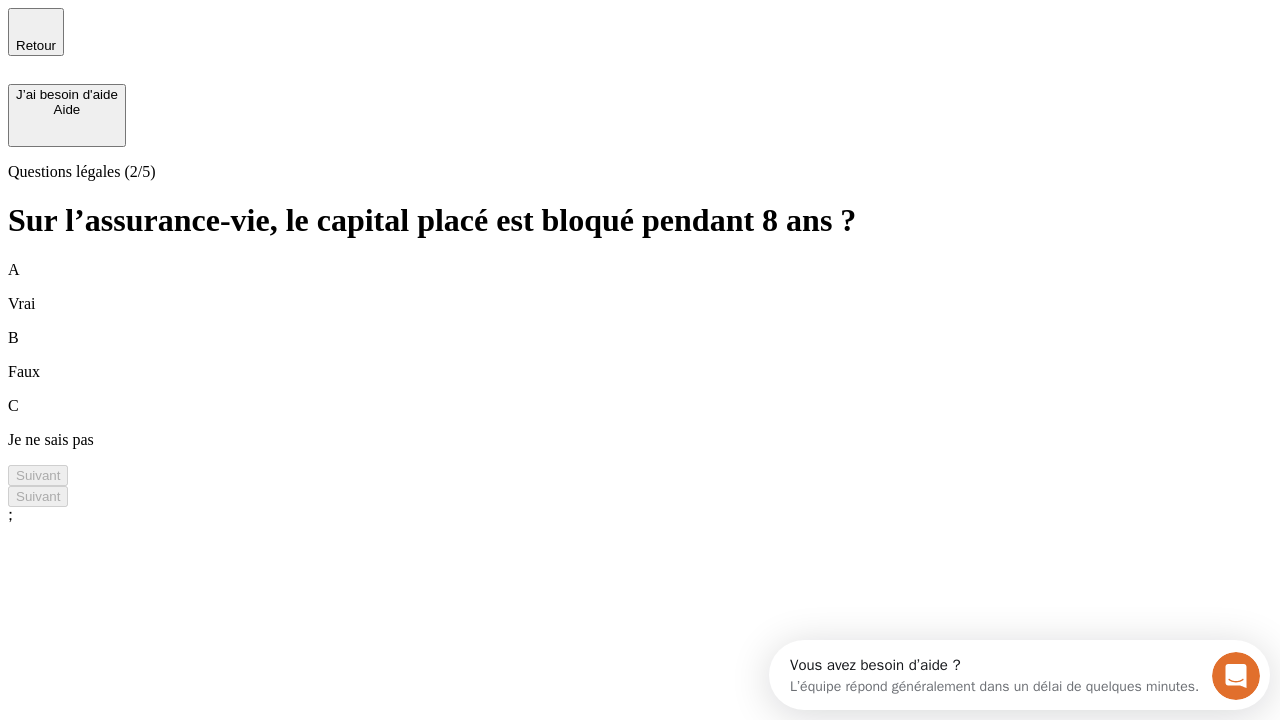 scroll, scrollTop: 0, scrollLeft: 0, axis: both 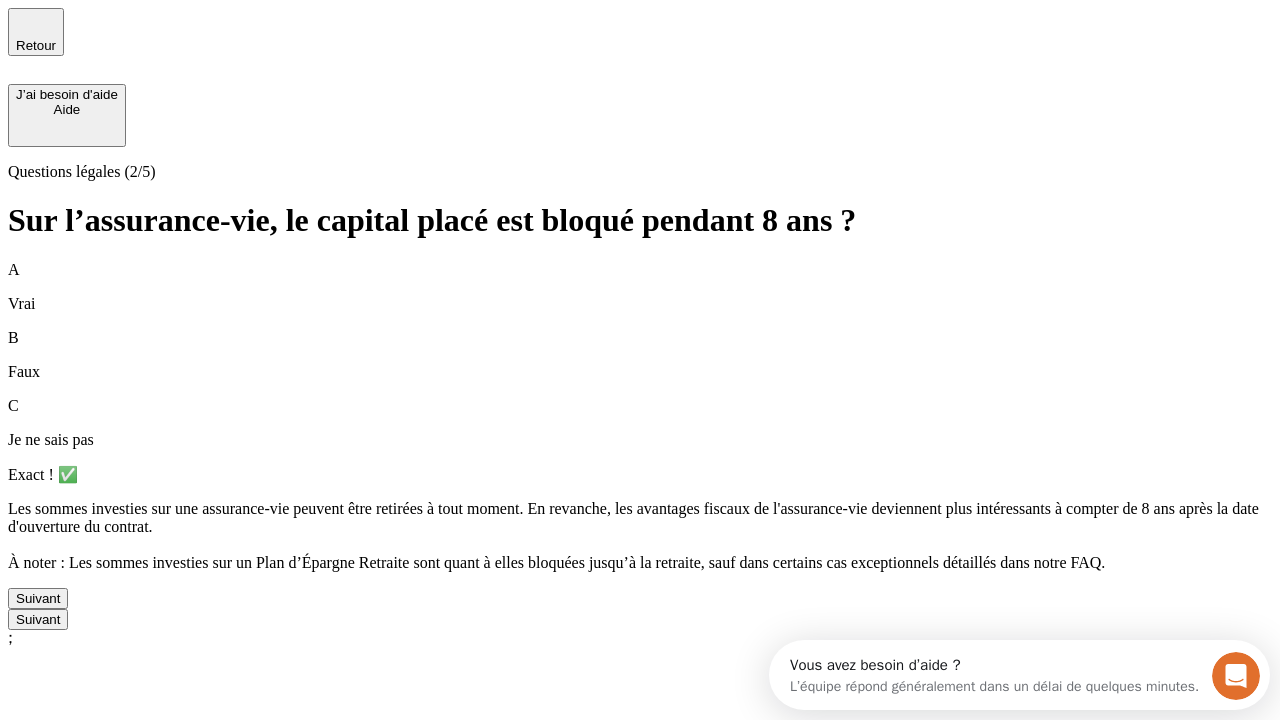 click on "Suivant" at bounding box center [38, 598] 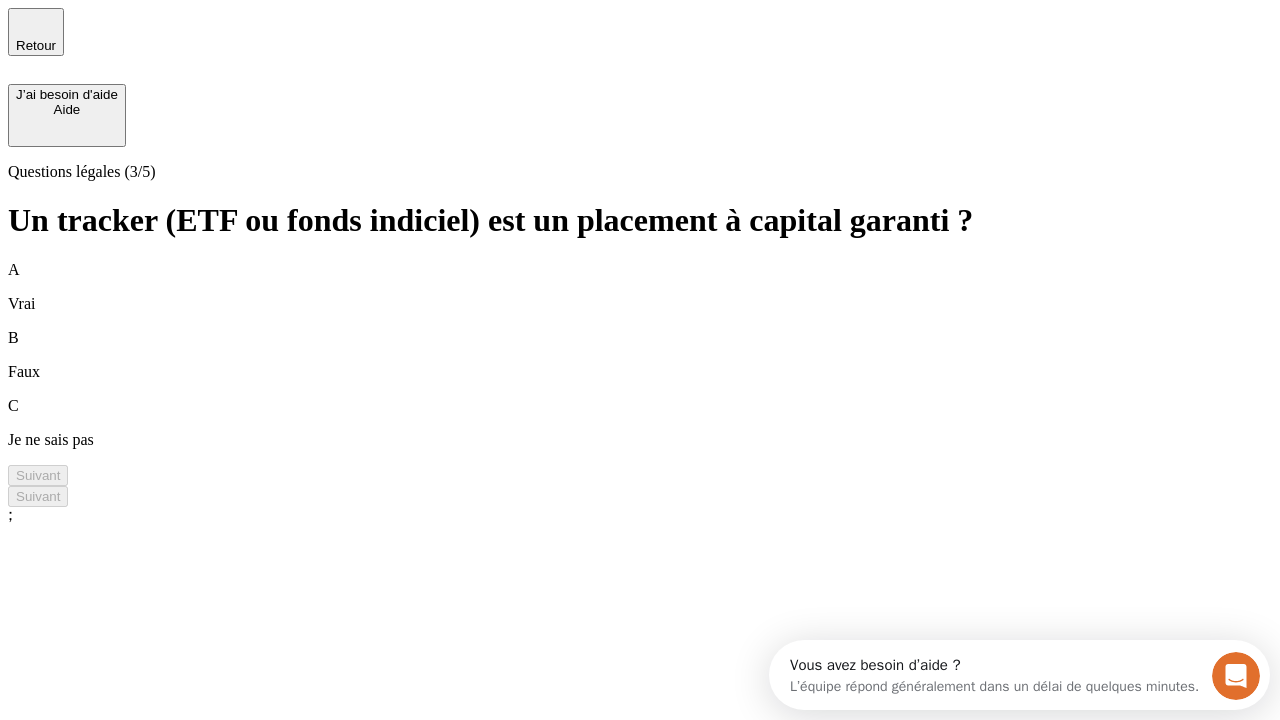 click on "B Faux" at bounding box center (640, 355) 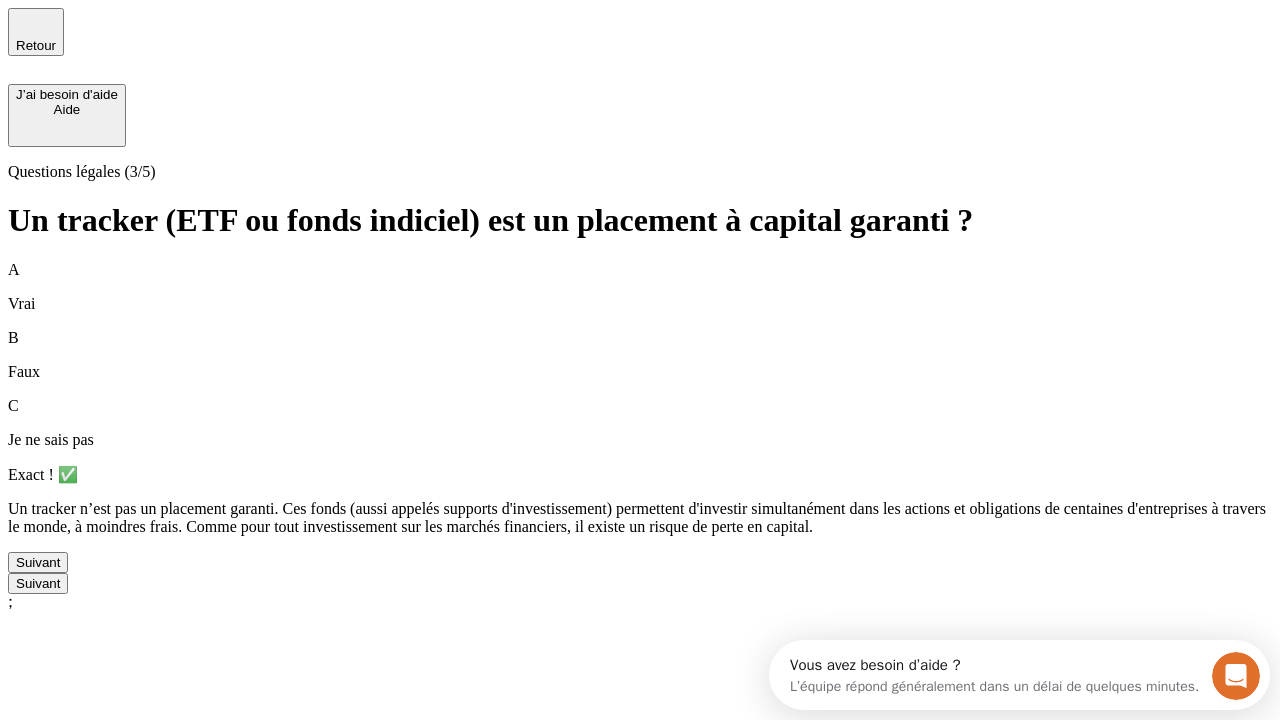 click on "Suivant" at bounding box center (38, 562) 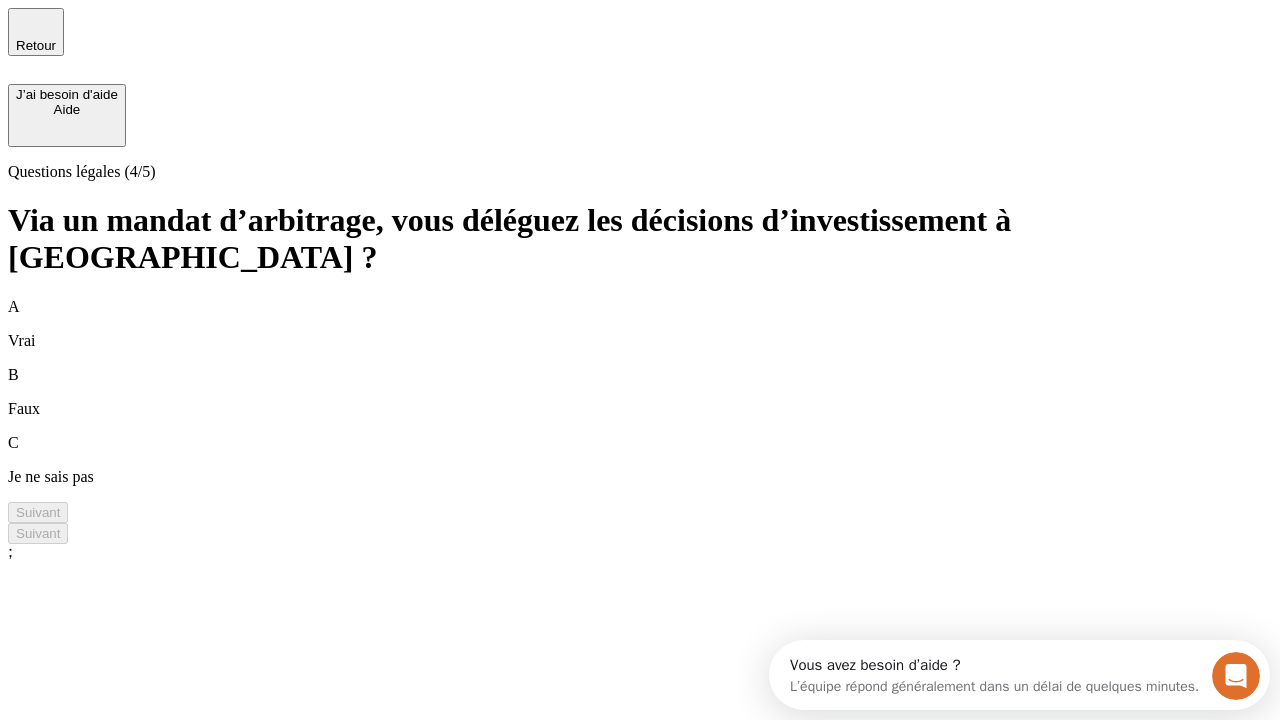 click on "A Vrai" at bounding box center [640, 324] 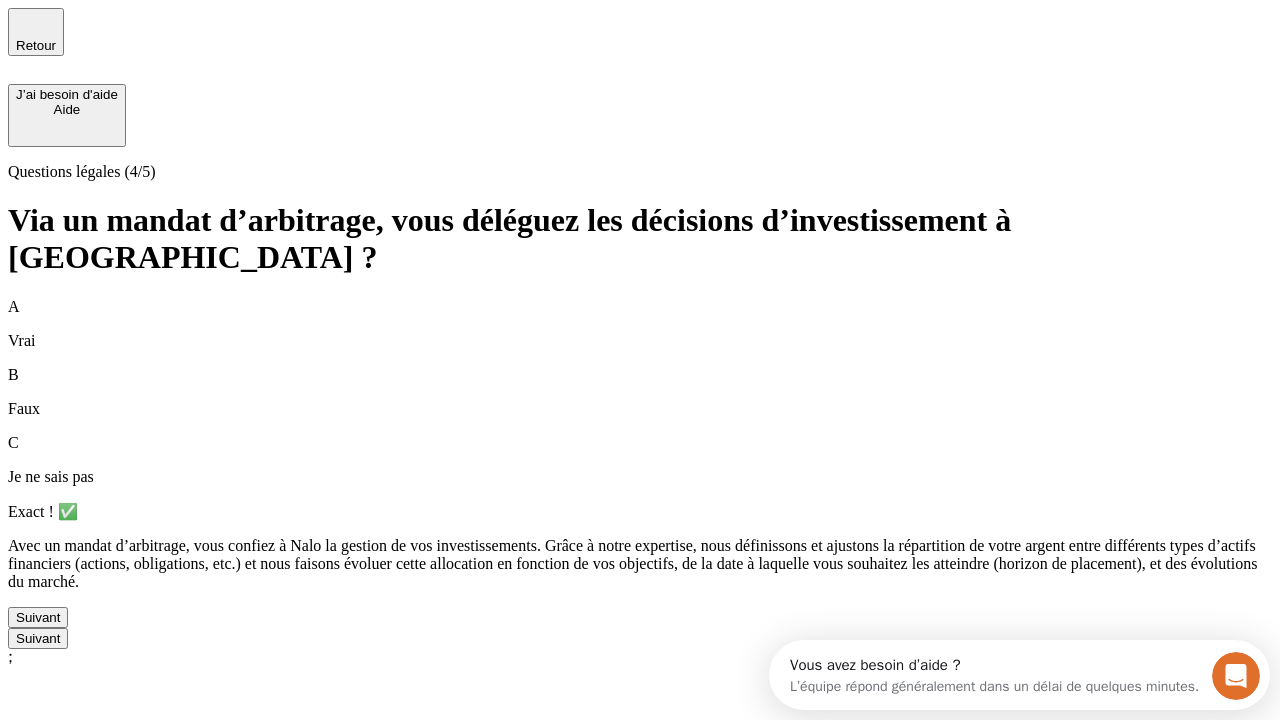 click on "Suivant" at bounding box center (38, 617) 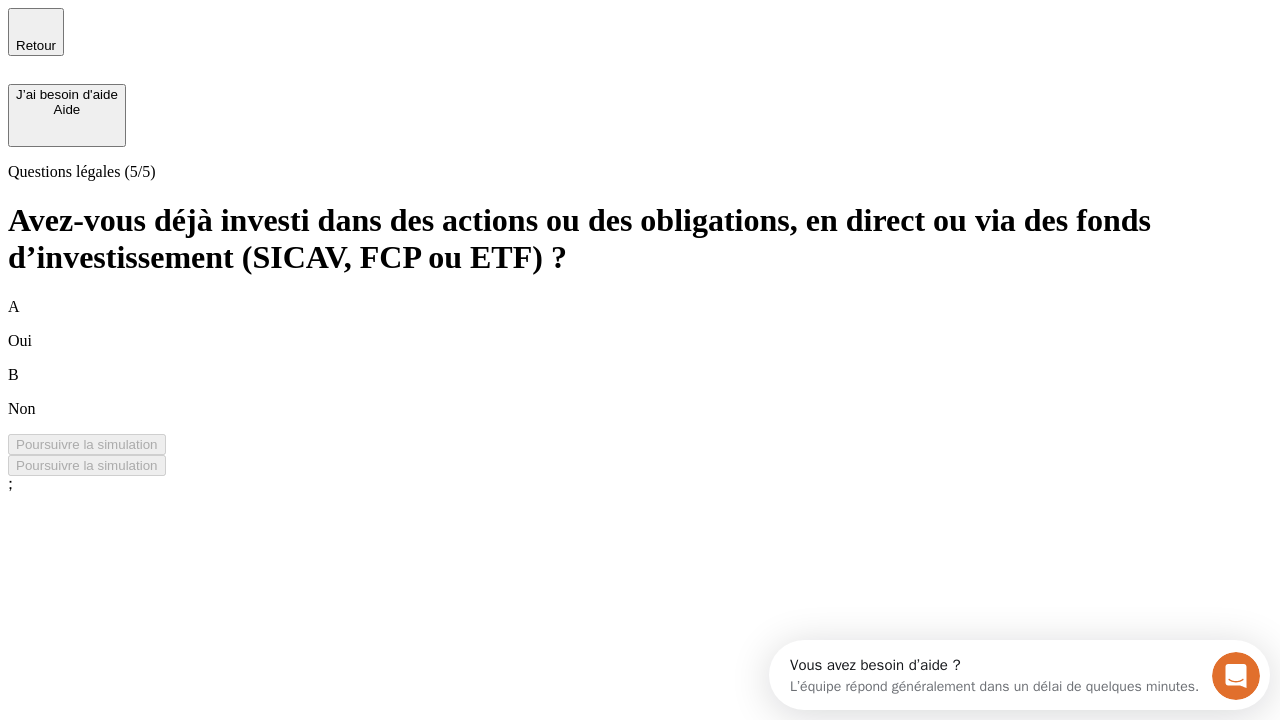 click on "B Non" at bounding box center [640, 392] 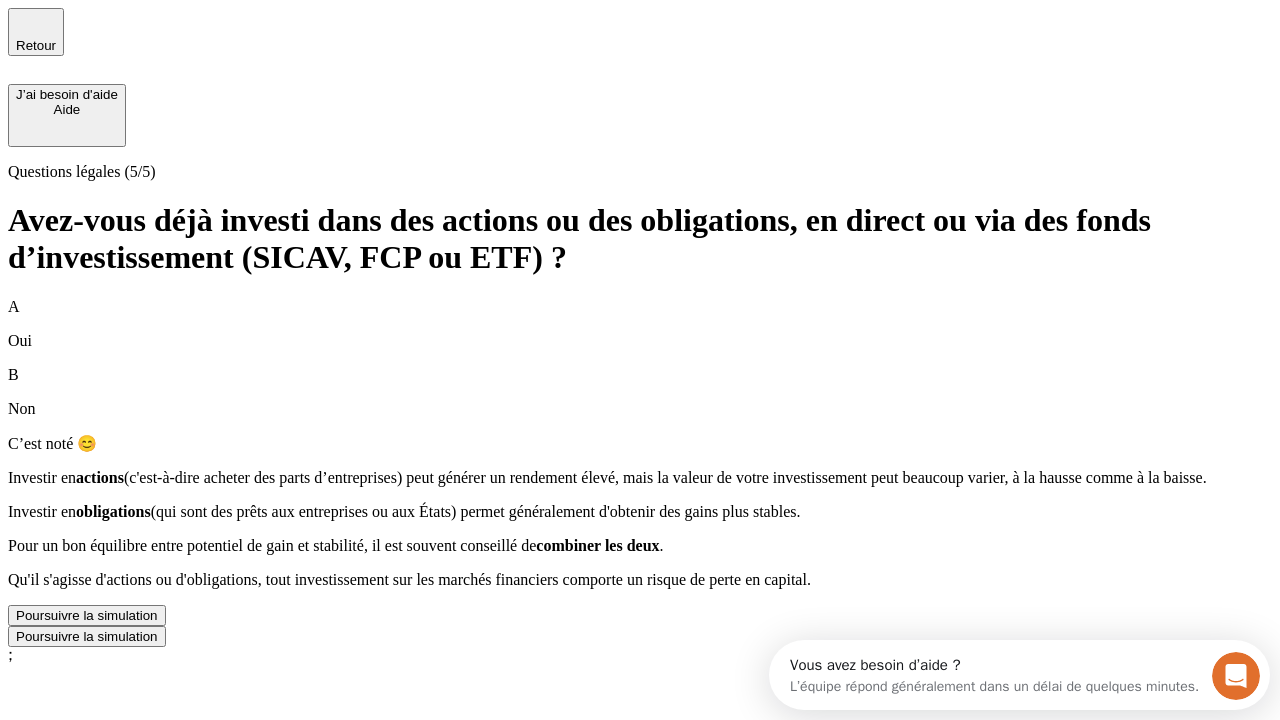 click on "Poursuivre la simulation" at bounding box center [87, 615] 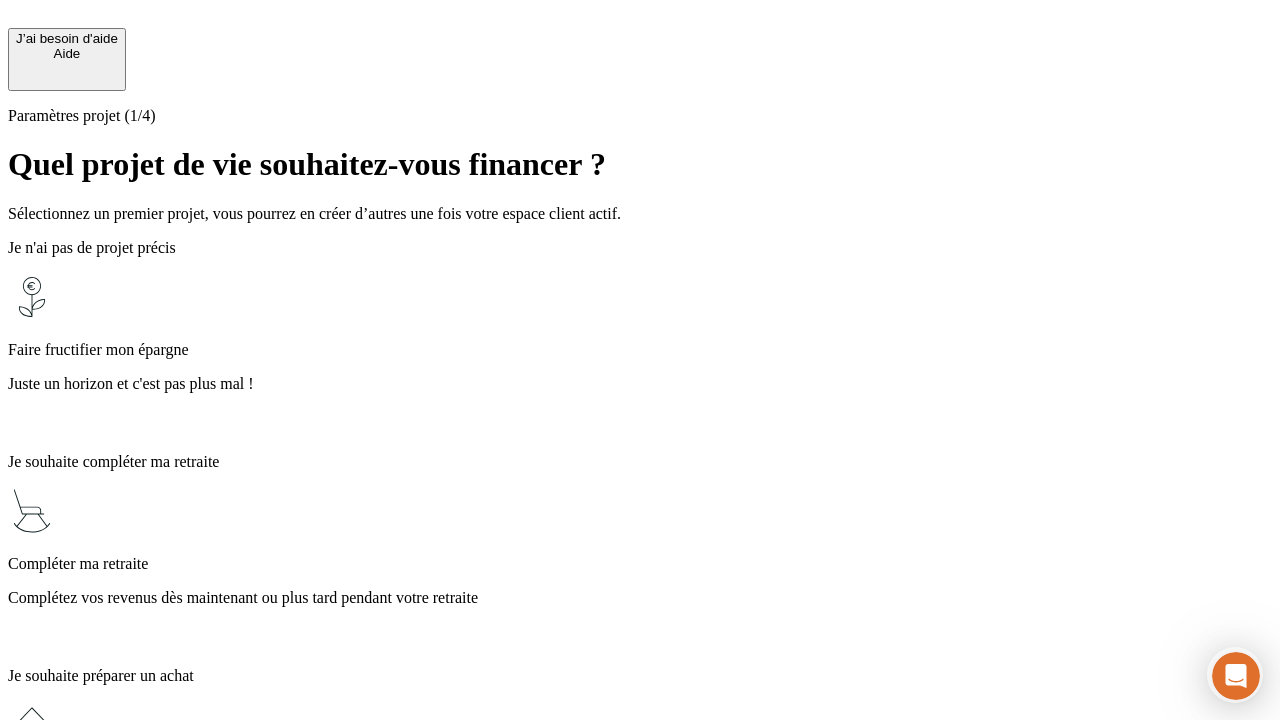 click on "Juste un horizon et c'est pas plus mal !" at bounding box center (640, 384) 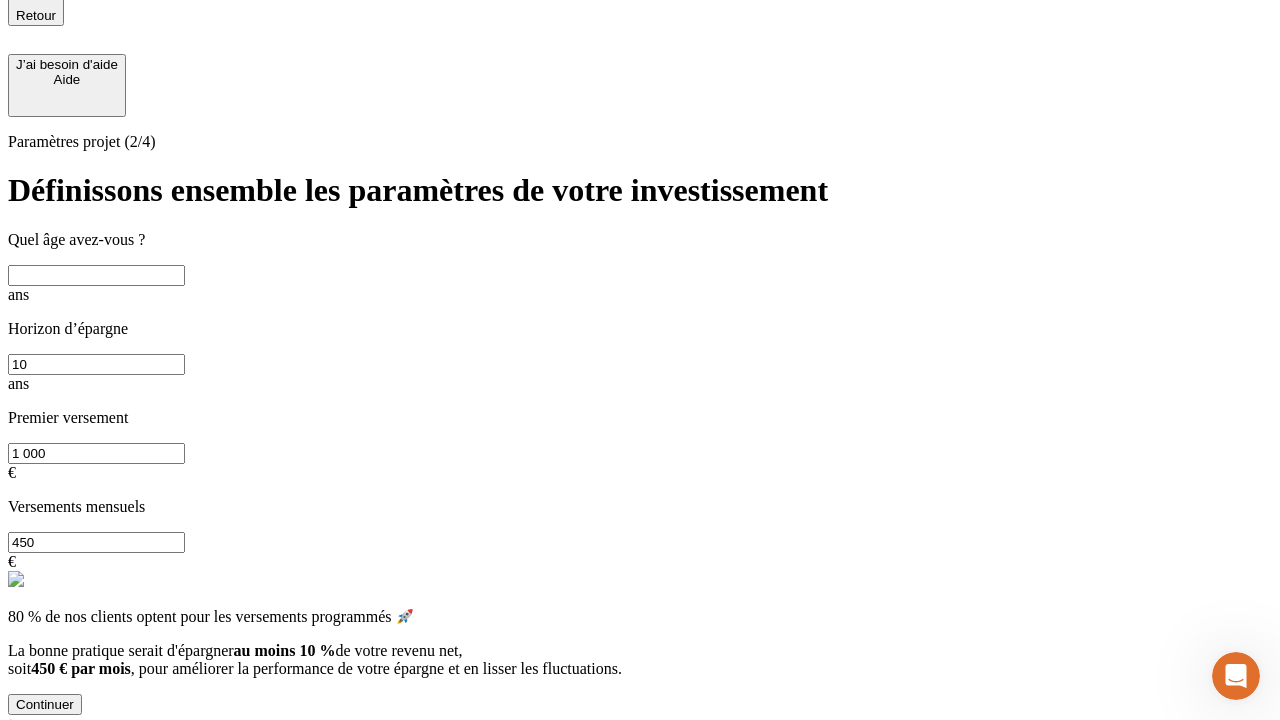 click at bounding box center (96, 275) 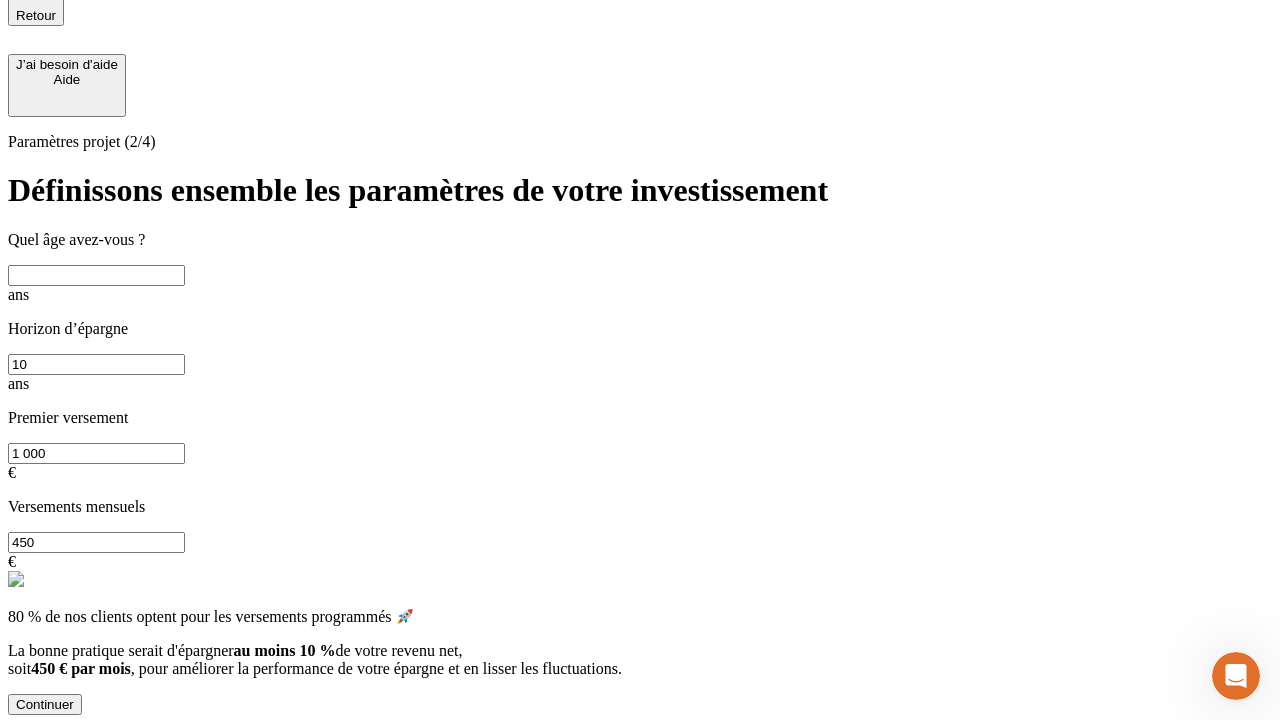 scroll, scrollTop: 12, scrollLeft: 0, axis: vertical 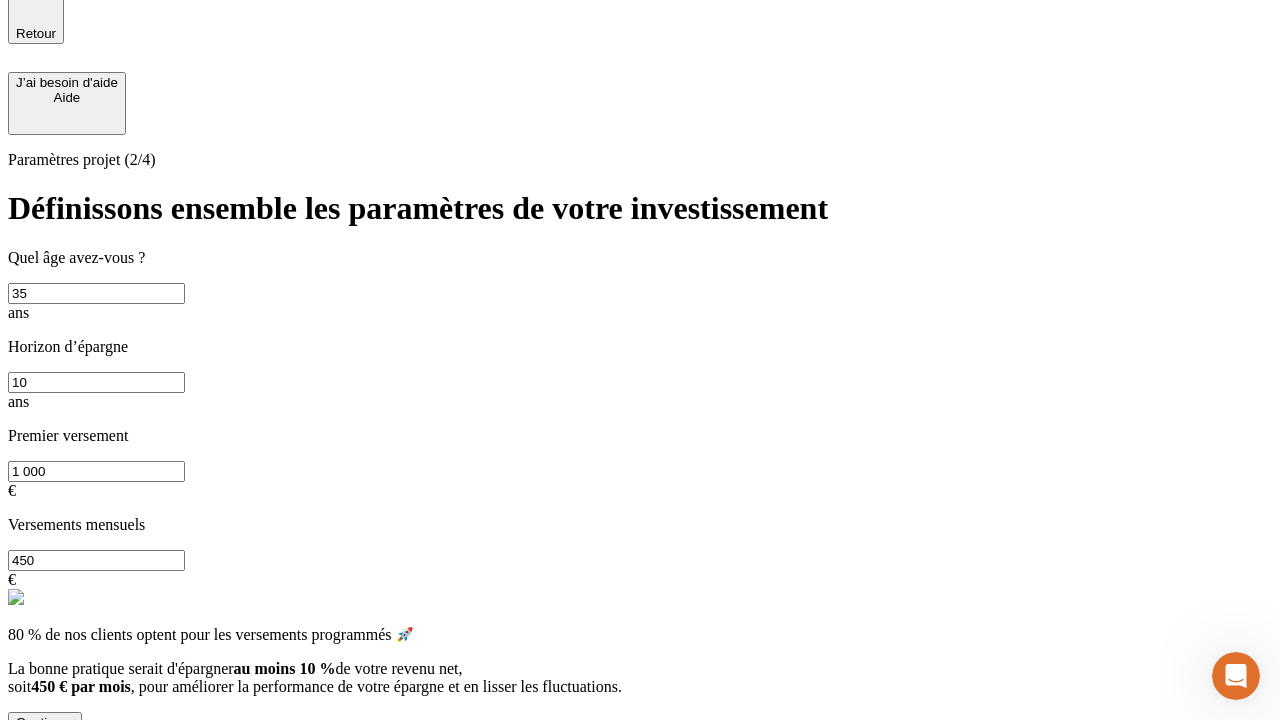 type on "35" 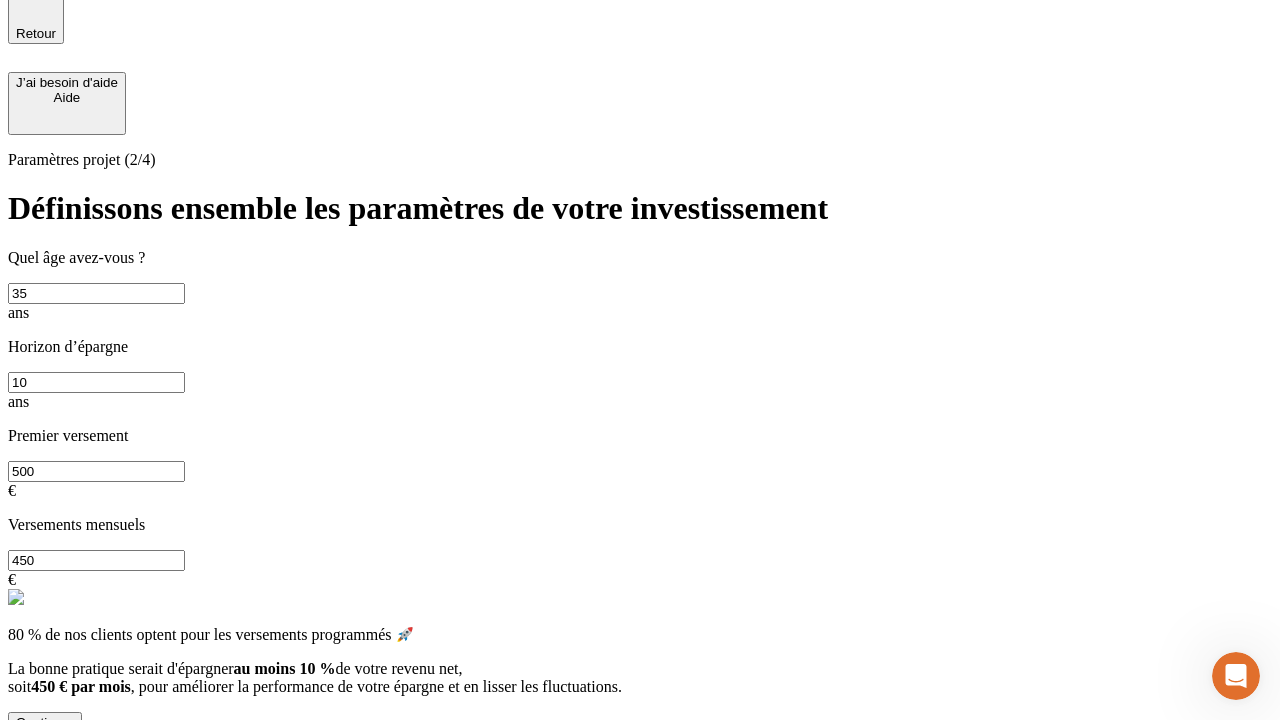 type on "500" 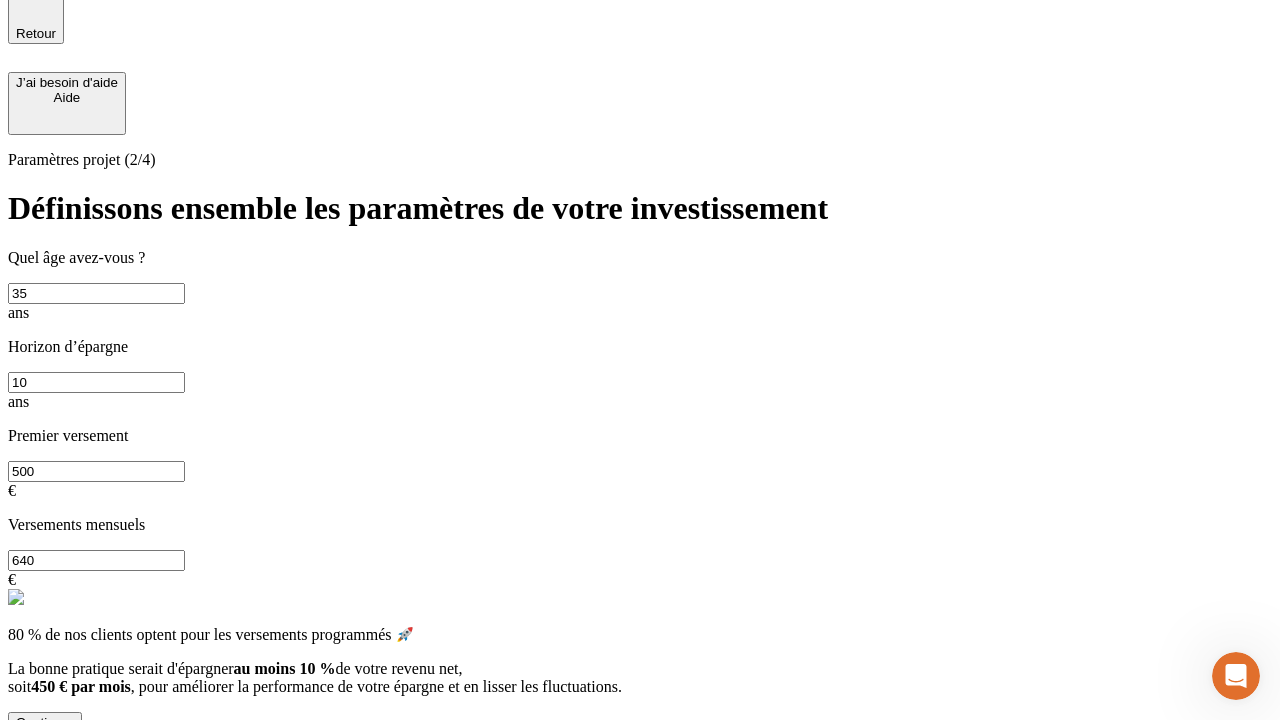 type on "640" 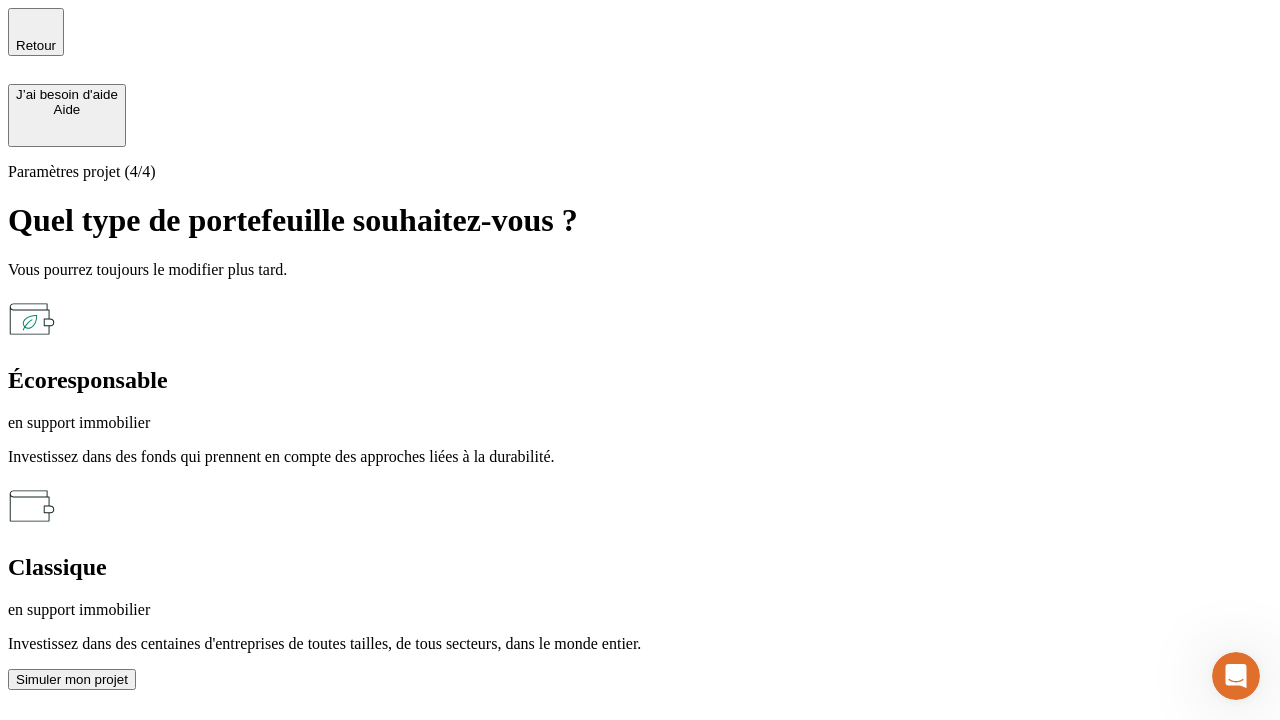 click on "en support immobilier" at bounding box center (640, 610) 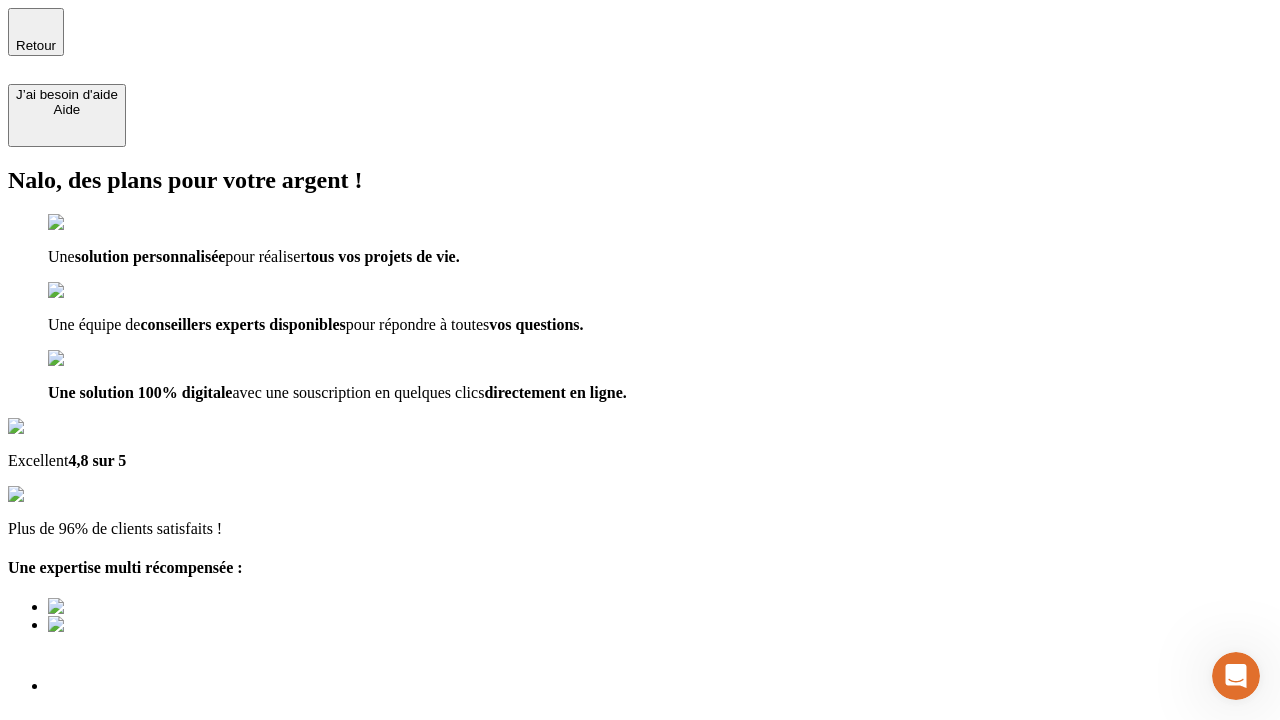 click on "Découvrir ma simulation" at bounding box center [87, 797] 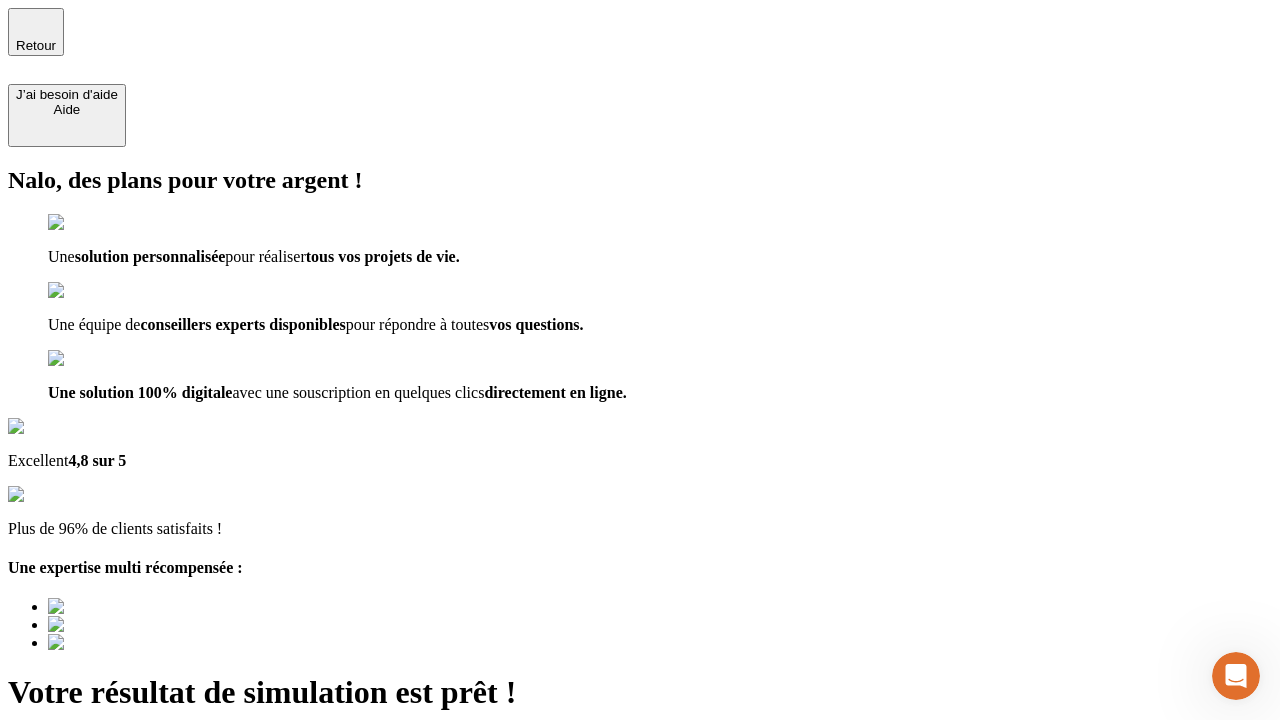 click on "Découvrir ma simulation" at bounding box center [87, 847] 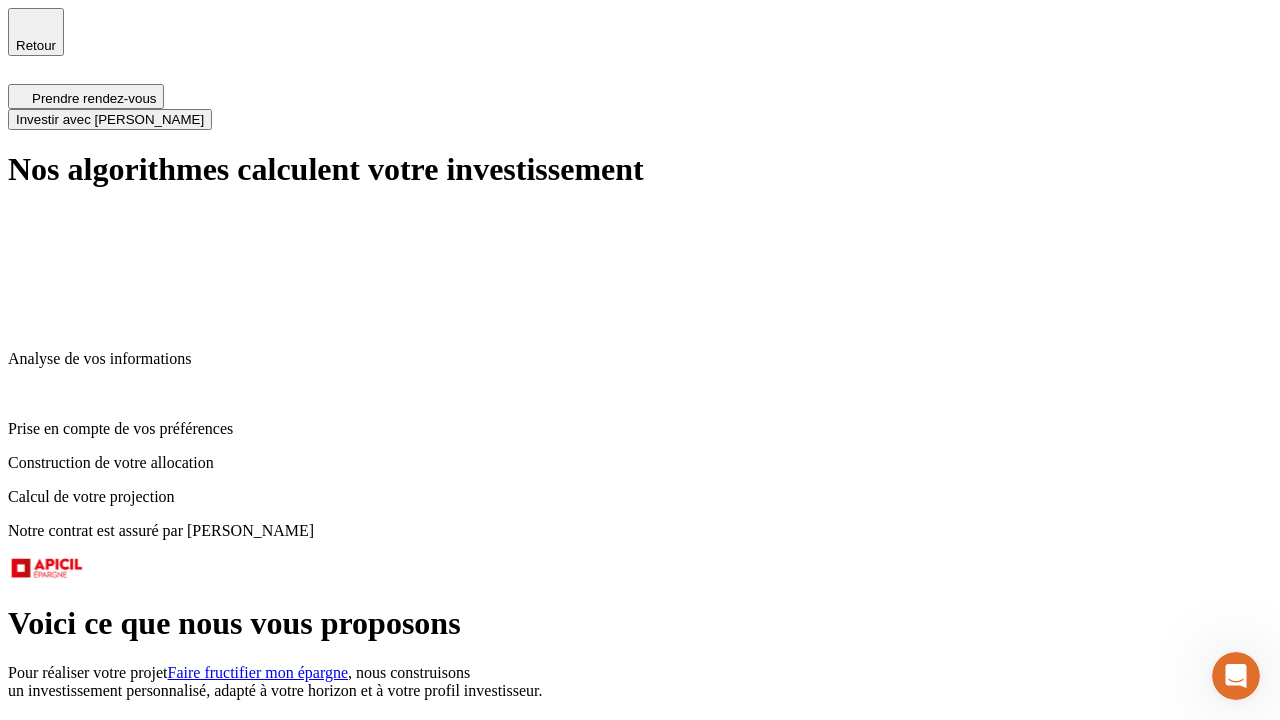 scroll, scrollTop: 8, scrollLeft: 0, axis: vertical 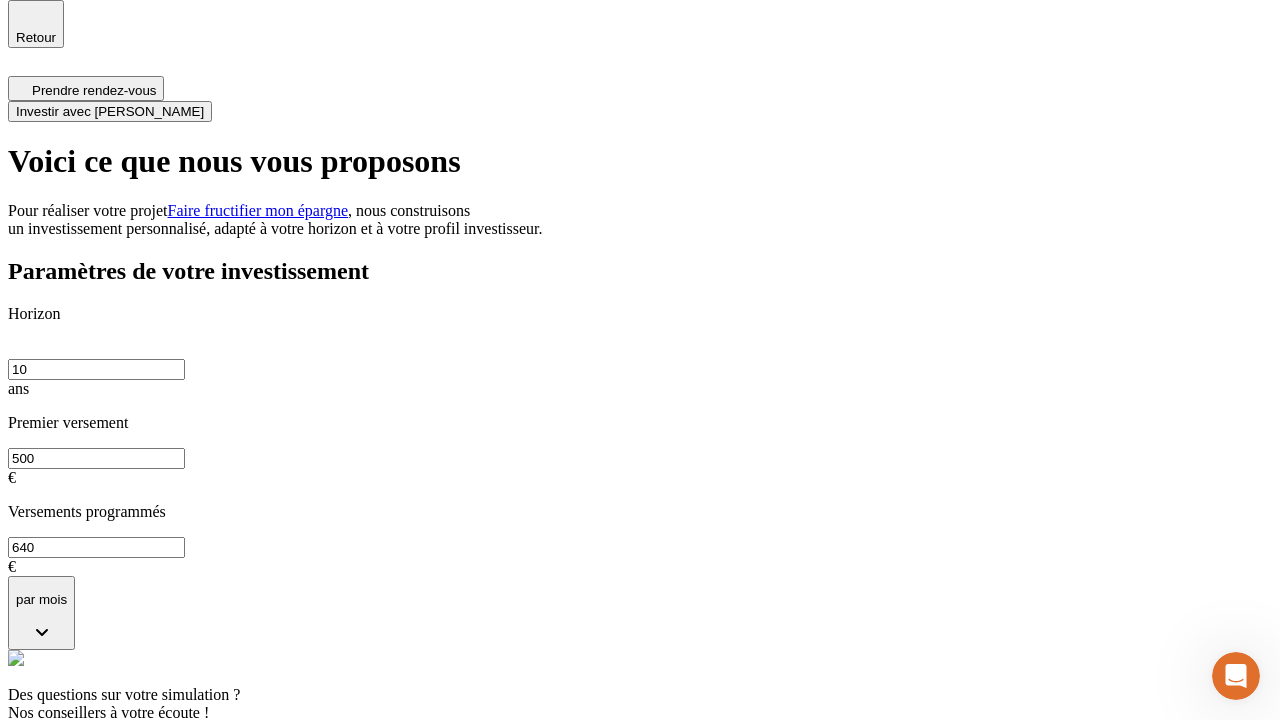 click on "Investir avec [PERSON_NAME]" at bounding box center [110, 111] 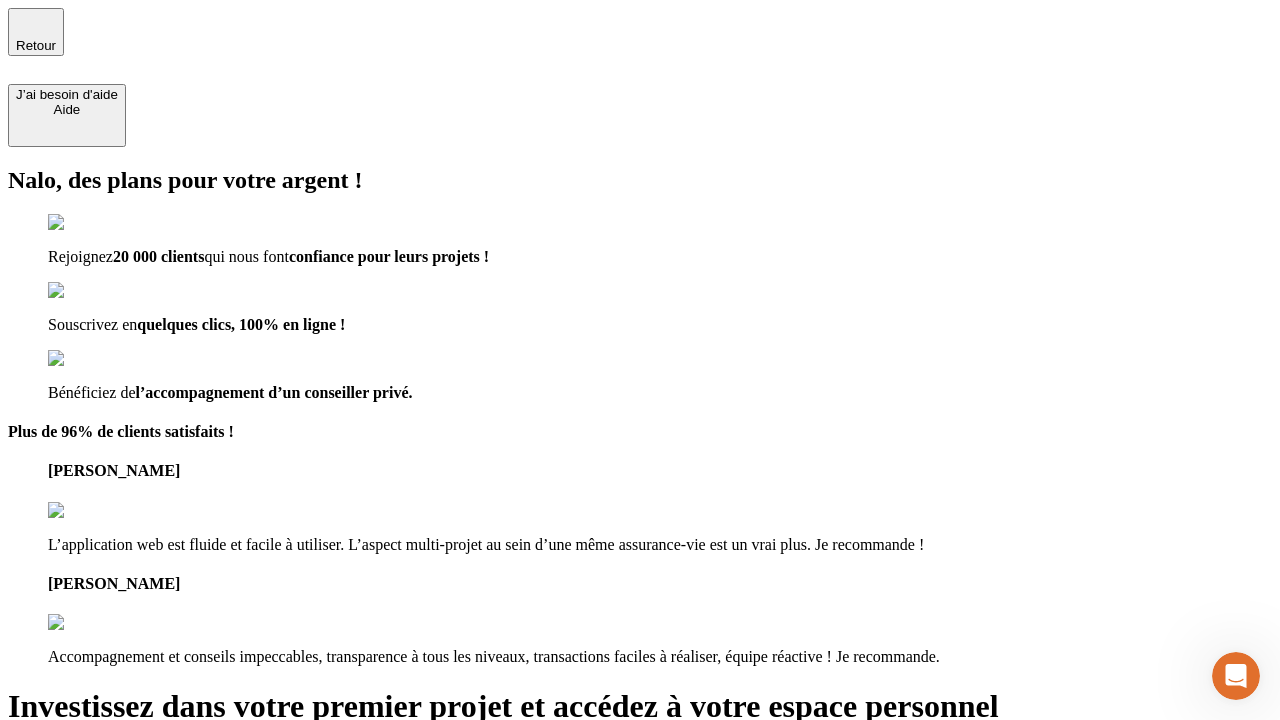 type on "[EMAIL_ADDRESS][DOMAIN_NAME]" 